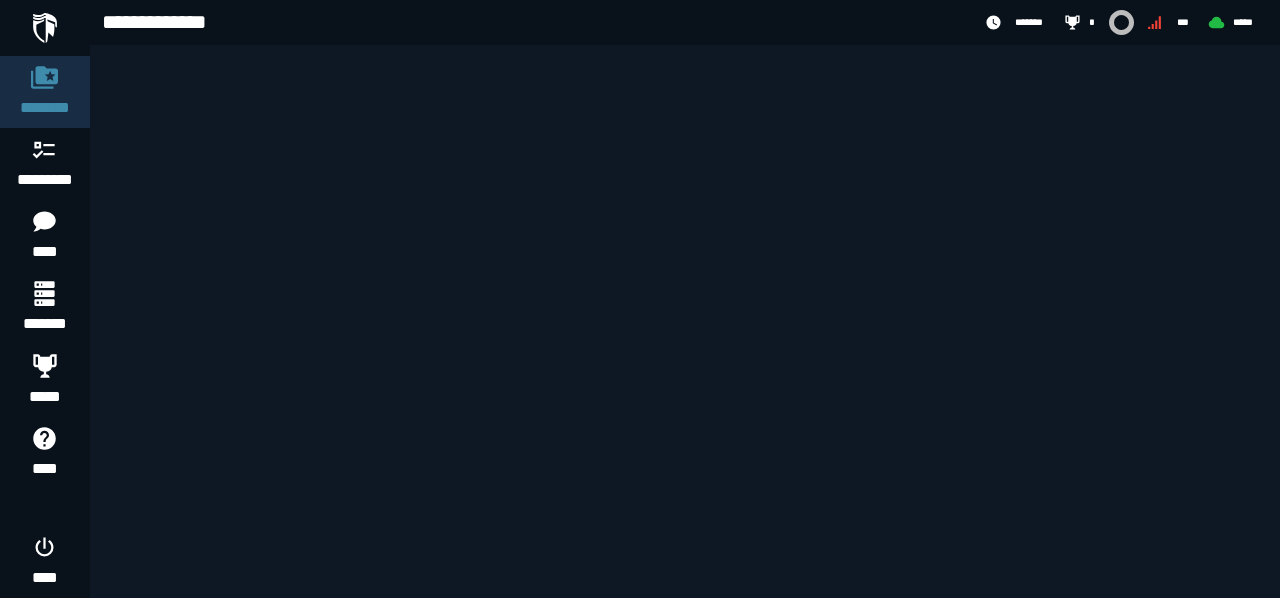 scroll, scrollTop: 0, scrollLeft: 0, axis: both 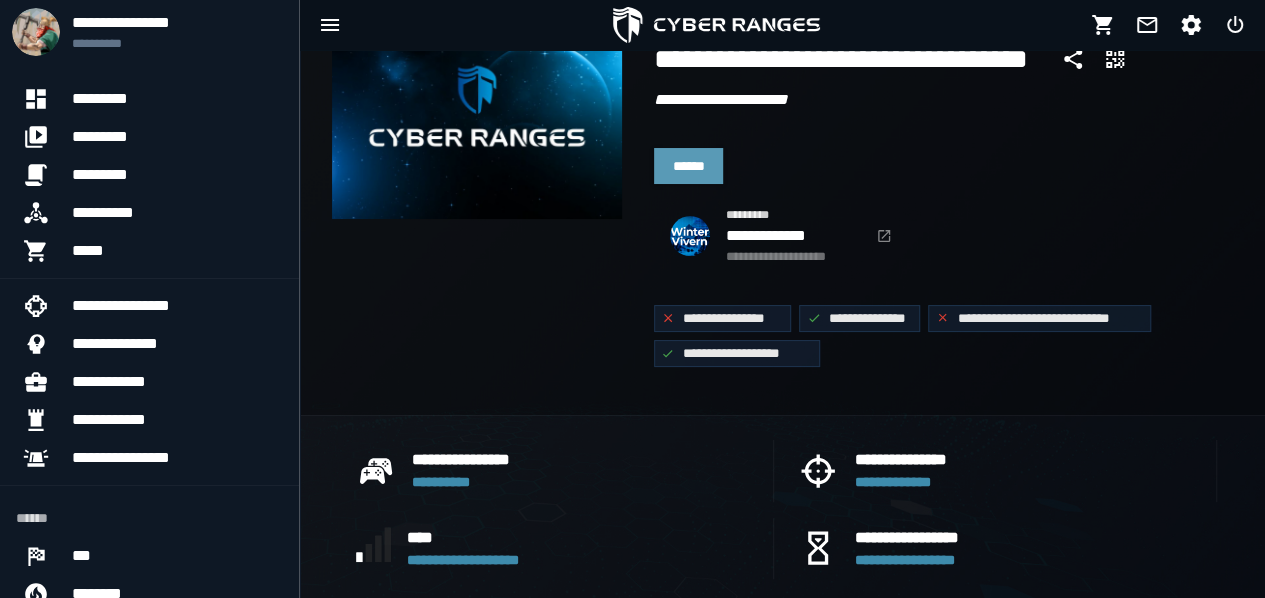 click on "******" at bounding box center [689, 166] 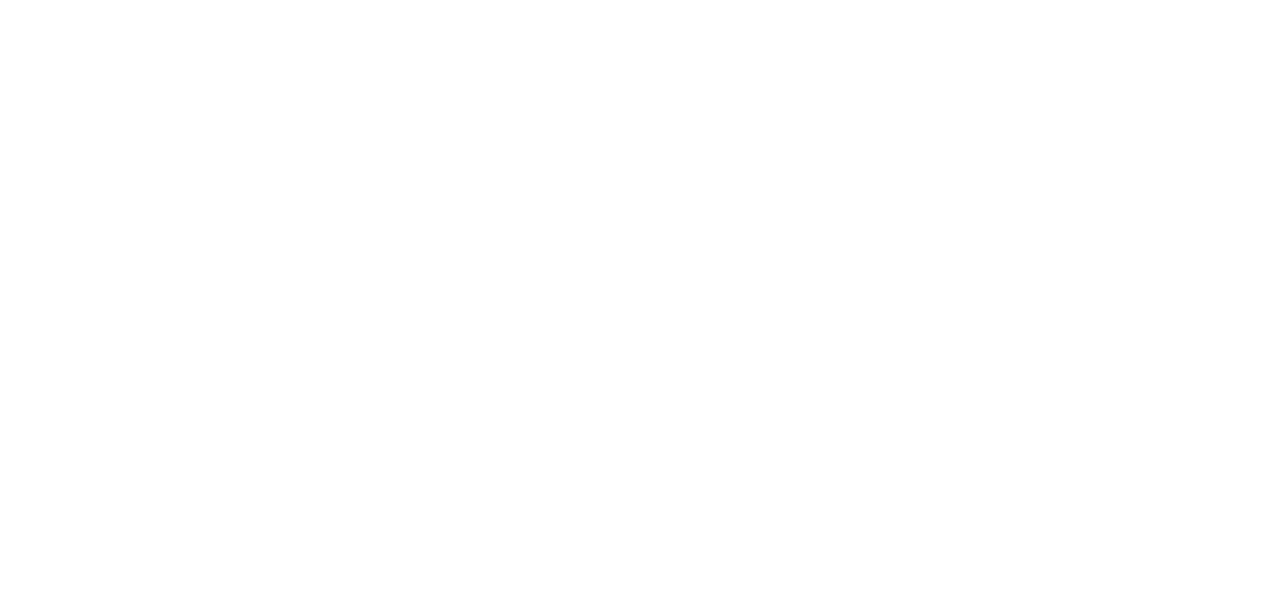 scroll, scrollTop: 0, scrollLeft: 0, axis: both 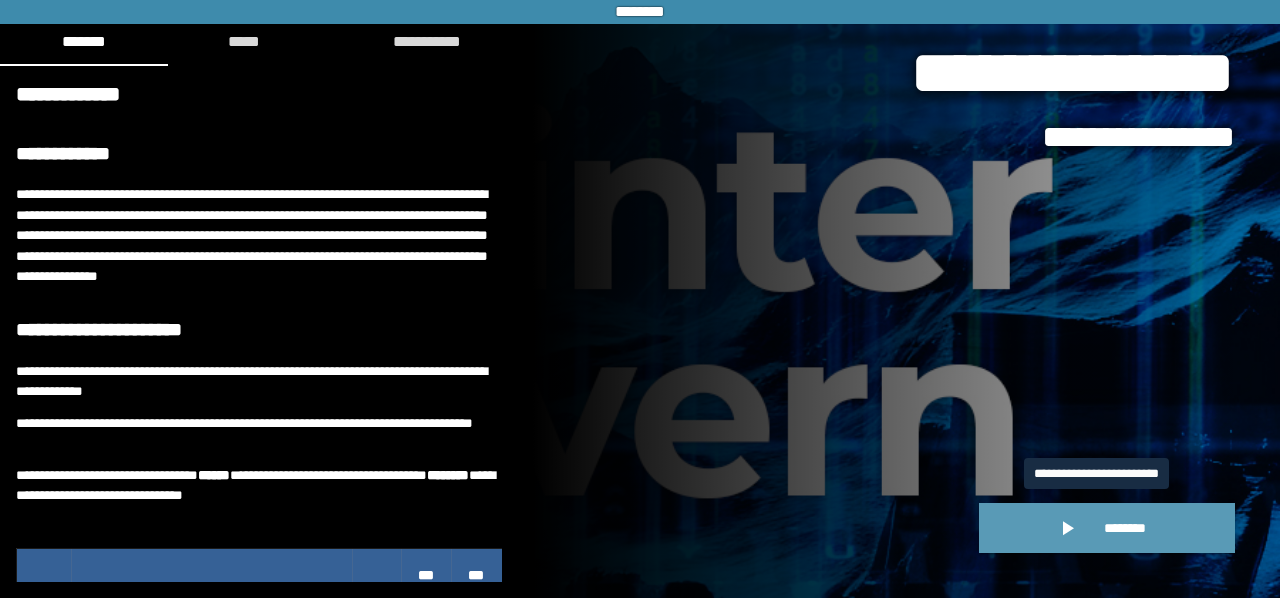 click on "********" at bounding box center (1107, 528) 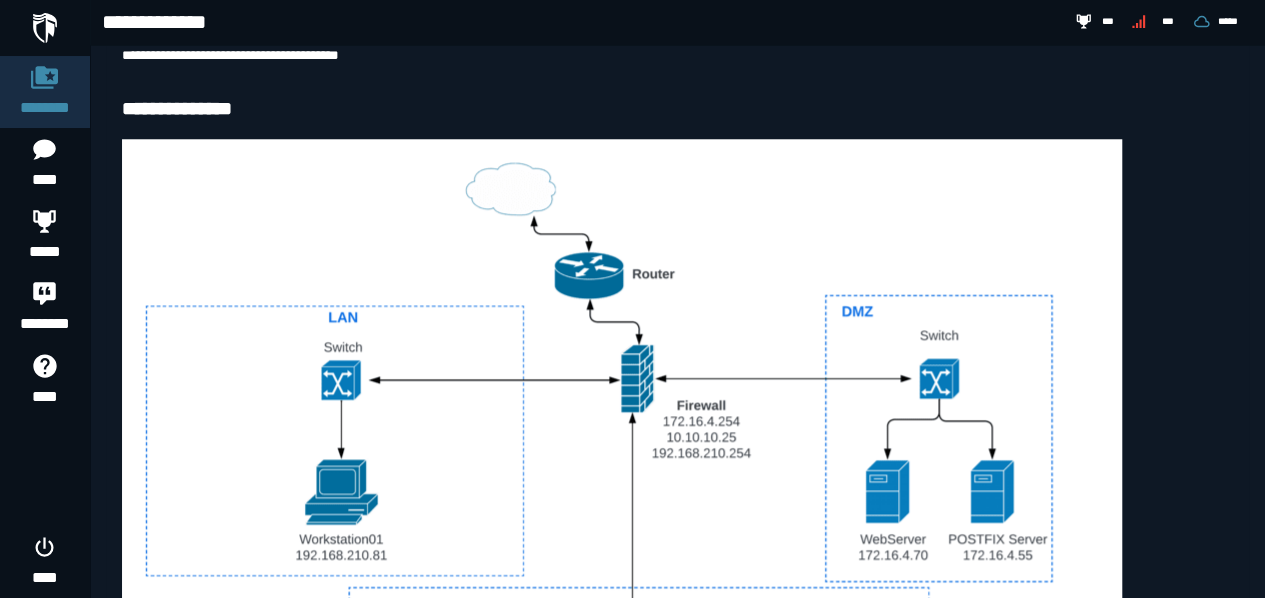 scroll, scrollTop: 1006, scrollLeft: 0, axis: vertical 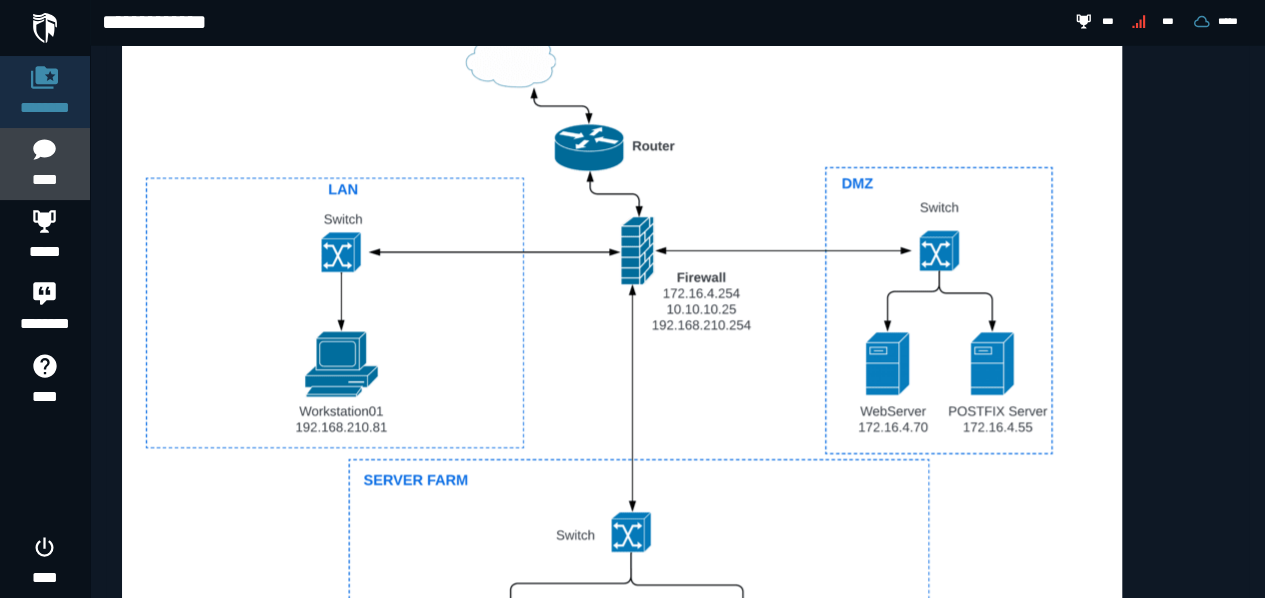 click on "****" 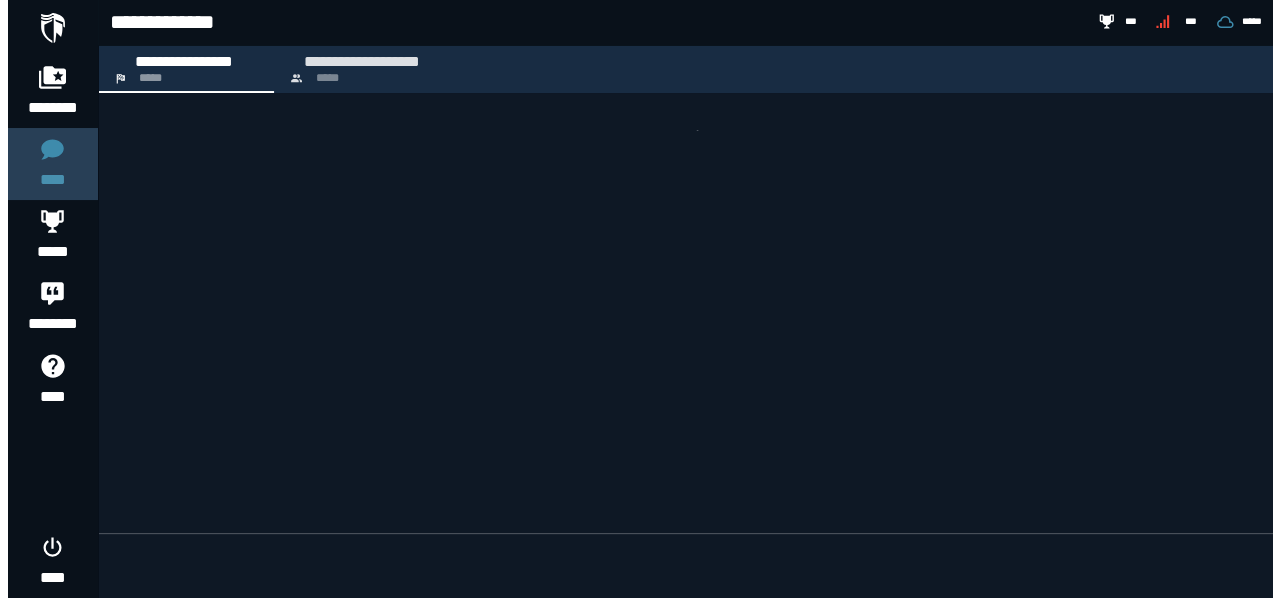 scroll, scrollTop: 0, scrollLeft: 0, axis: both 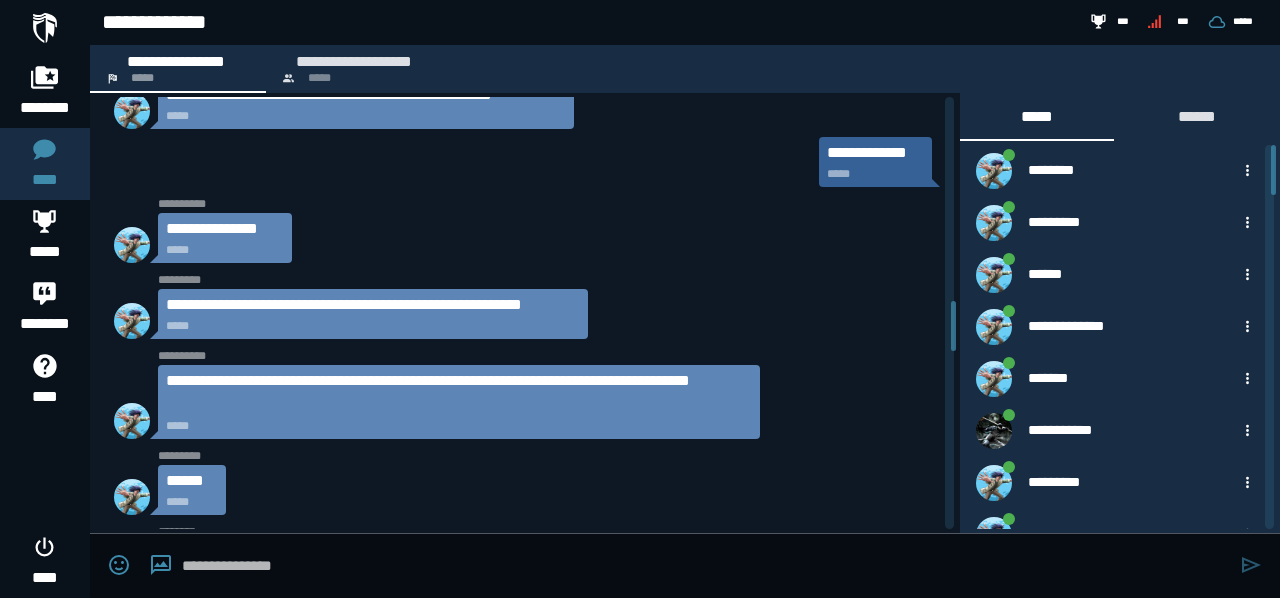 drag, startPoint x: 953, startPoint y: 496, endPoint x: 944, endPoint y: 318, distance: 178.22739 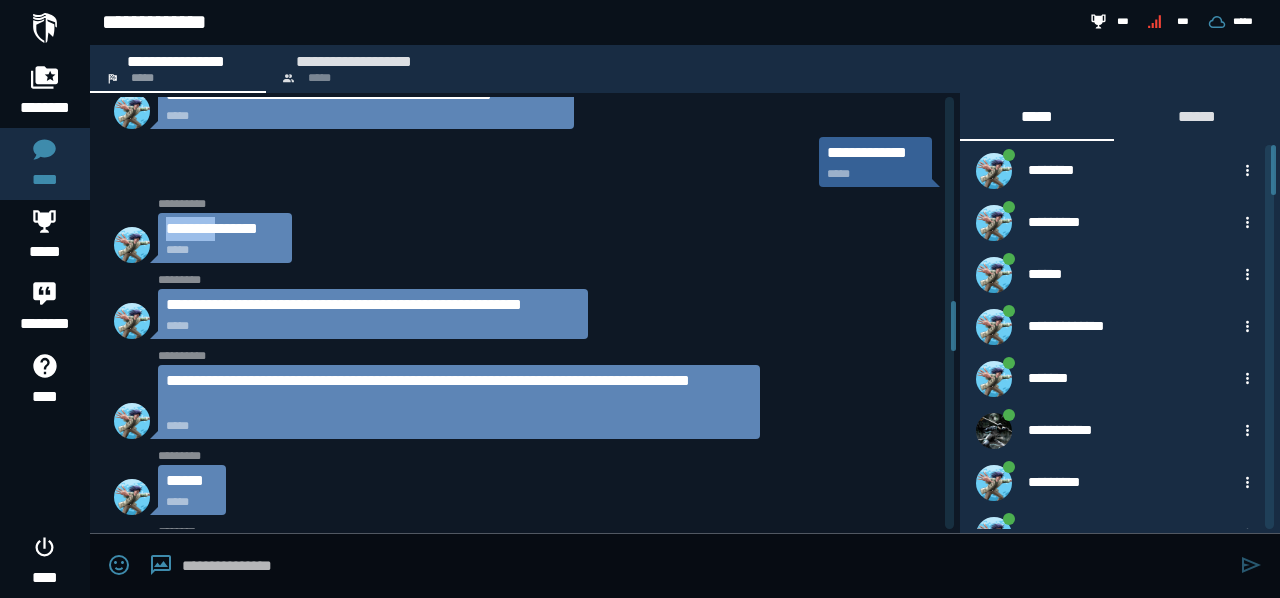 click on "**********" at bounding box center (225, 229) 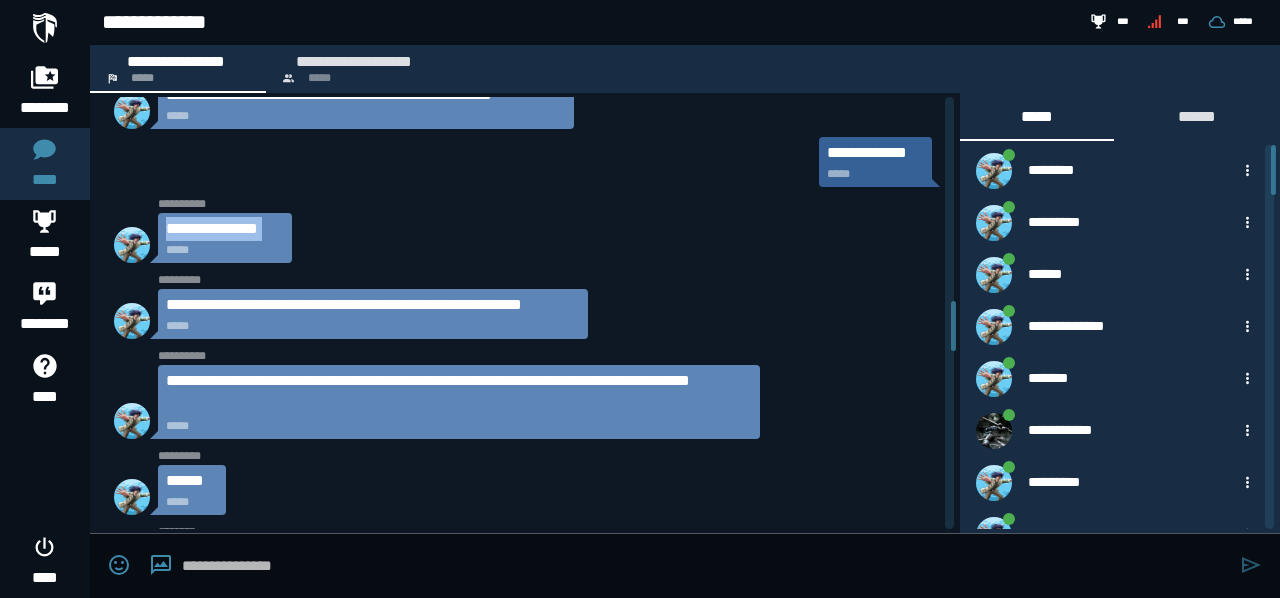 click on "*****" at bounding box center (225, 250) 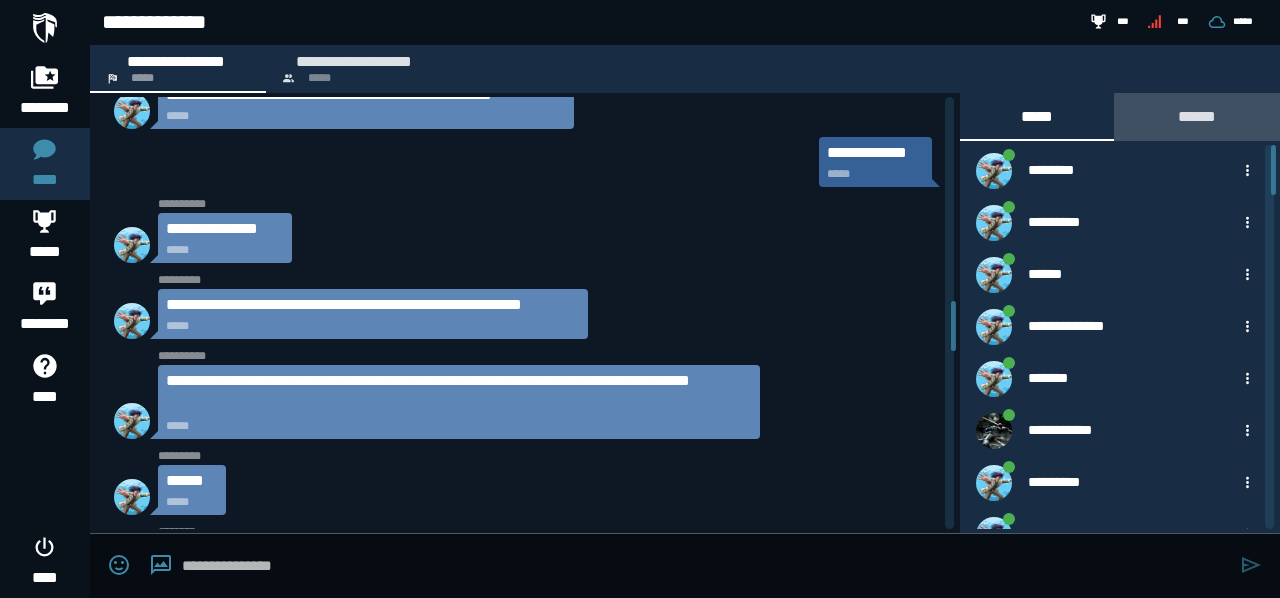 click on "******" 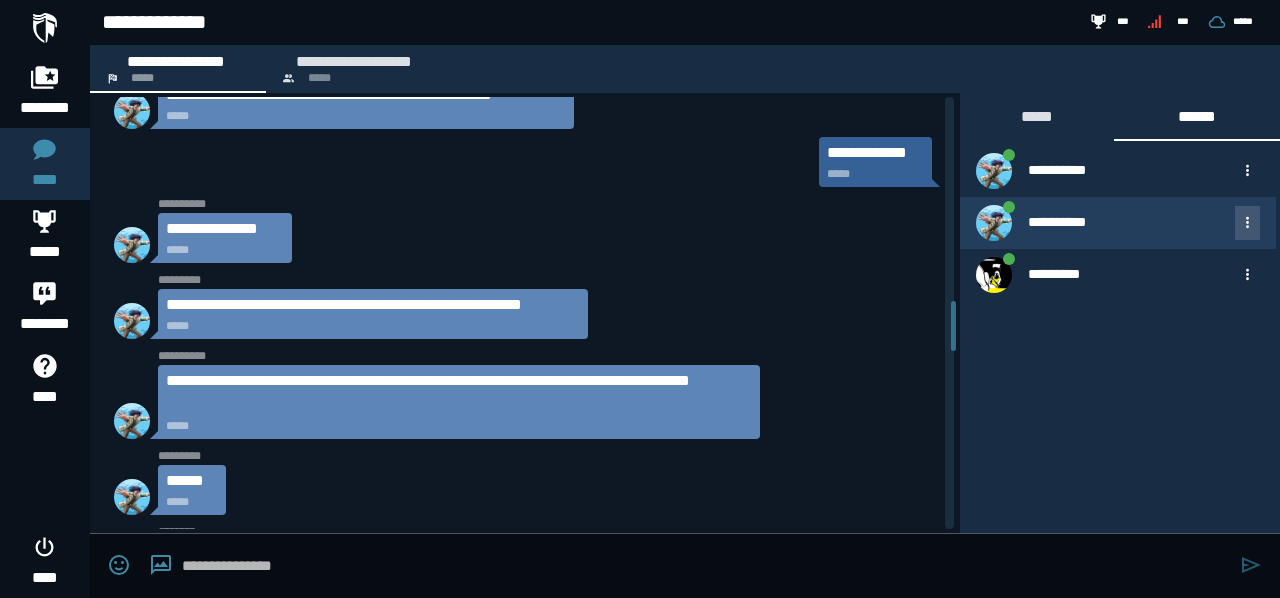 click 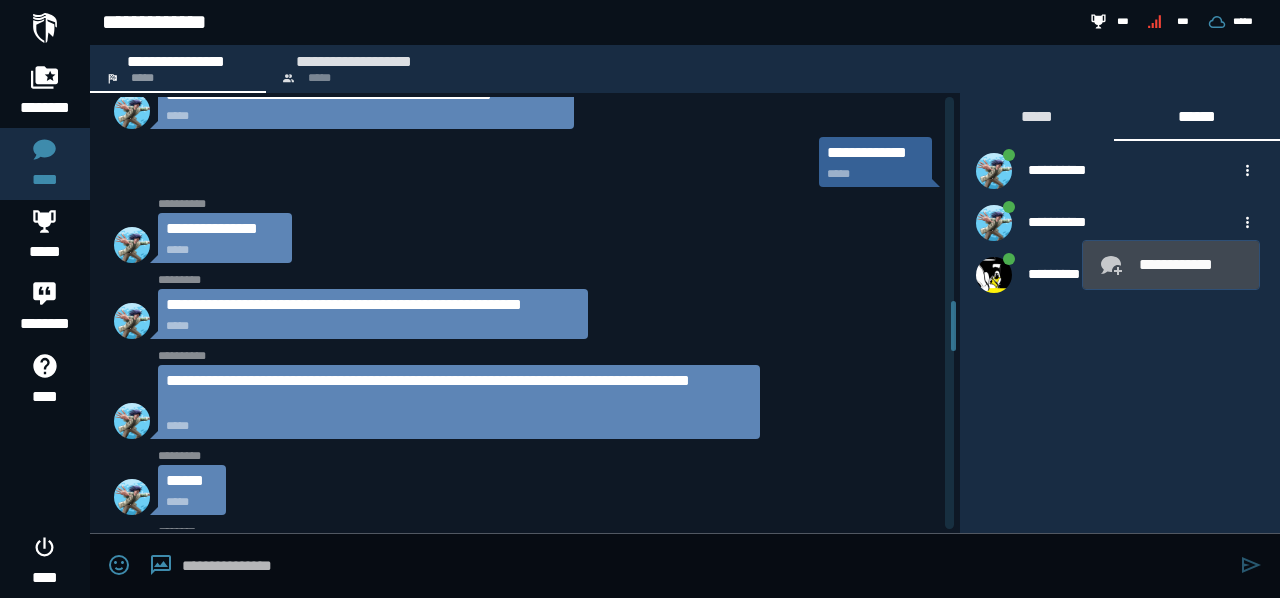 click on "**********" at bounding box center [1191, 265] 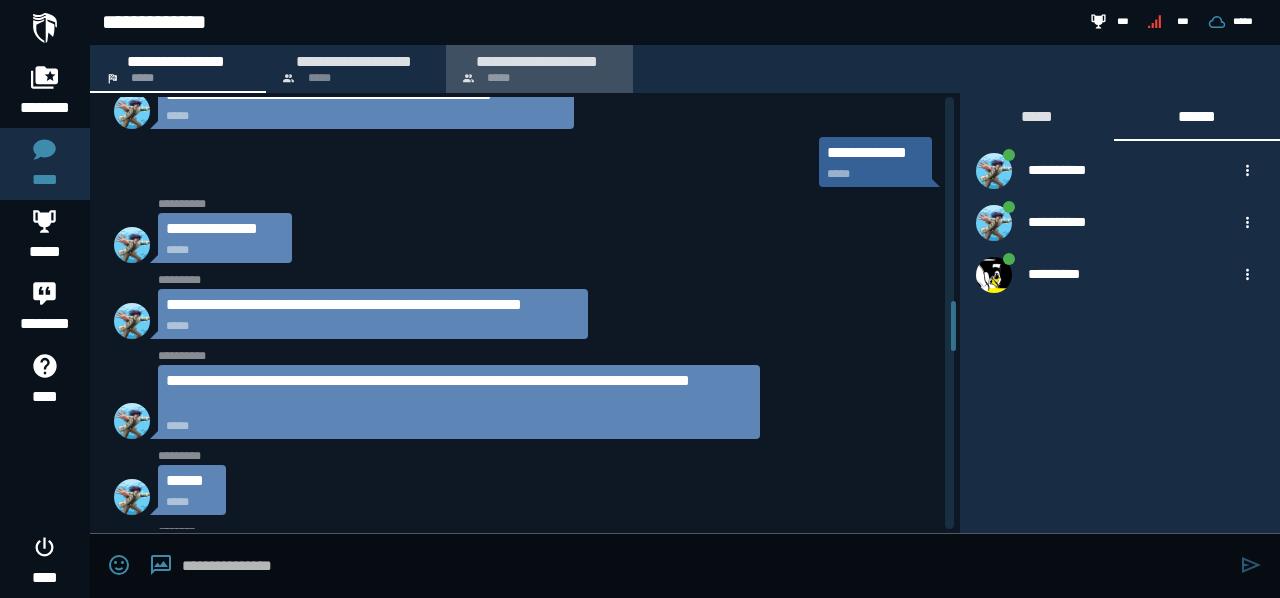 click on "*****" at bounding box center [498, 78] 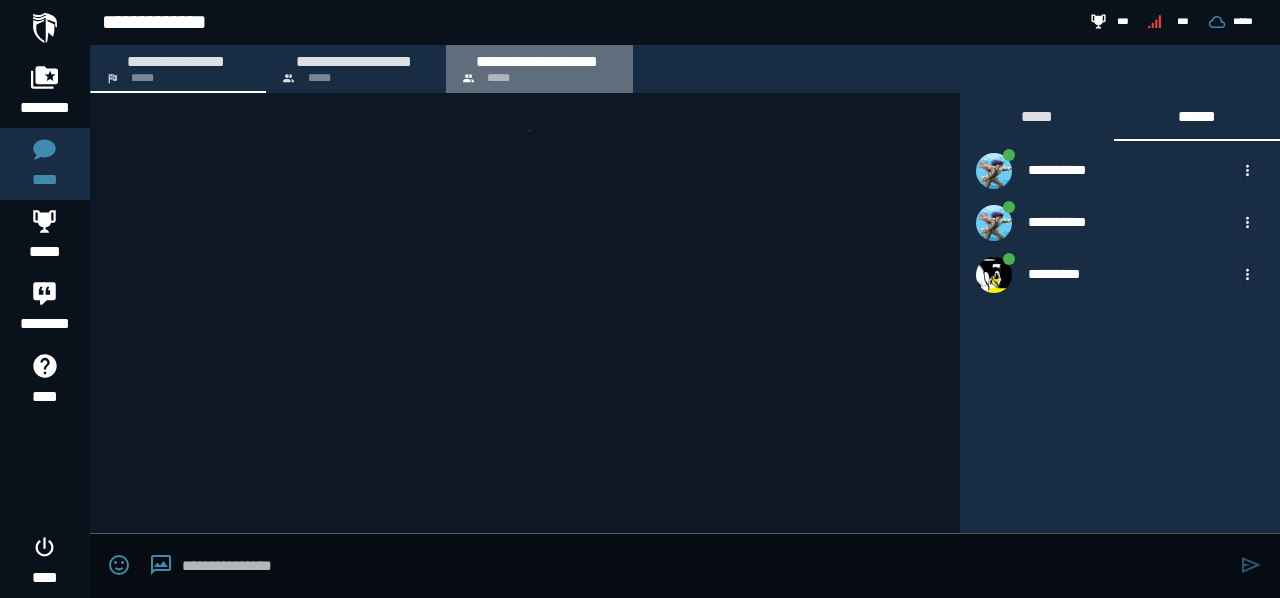scroll, scrollTop: 0, scrollLeft: 0, axis: both 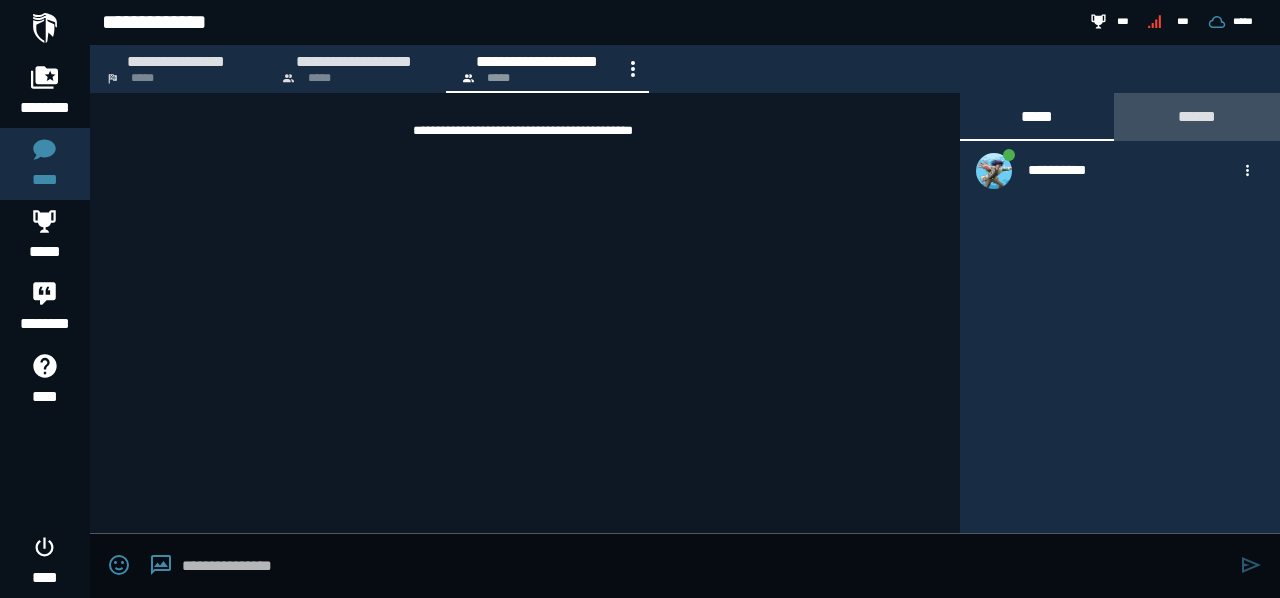 click on "******" at bounding box center (1197, 116) 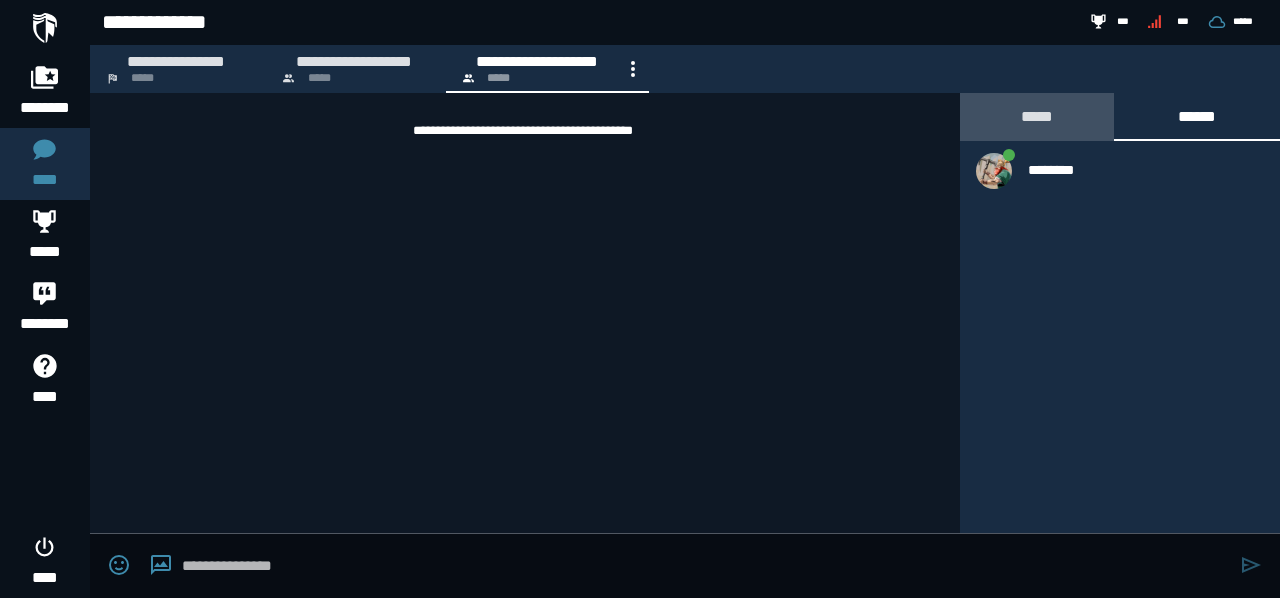 click on "*****" 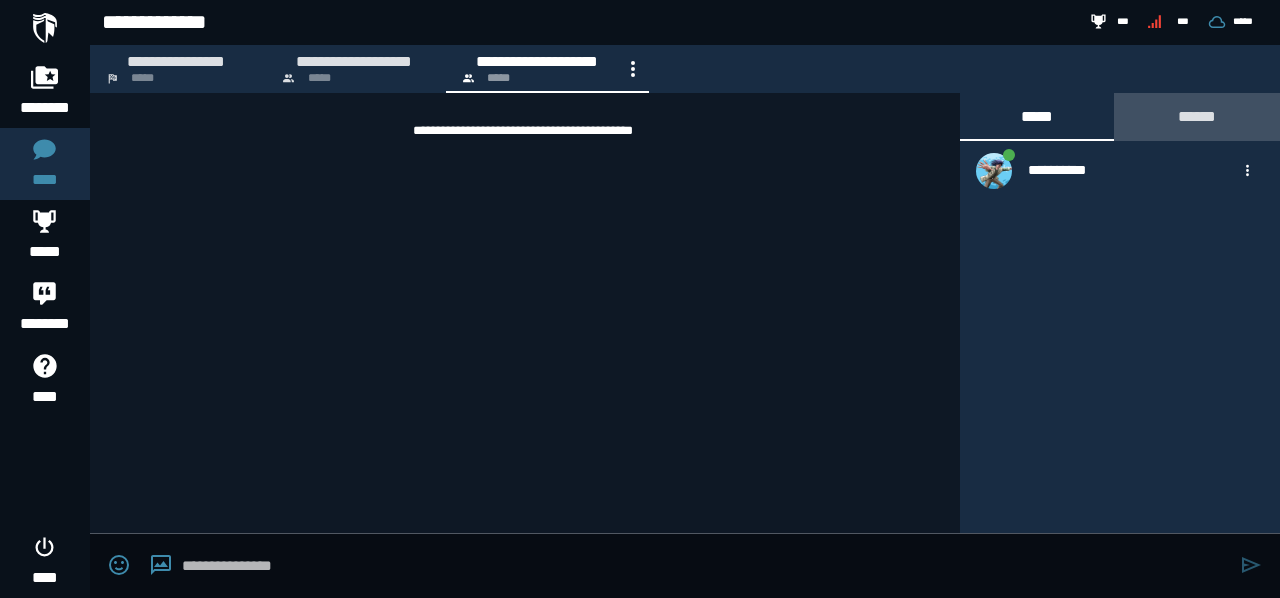 click on "******" 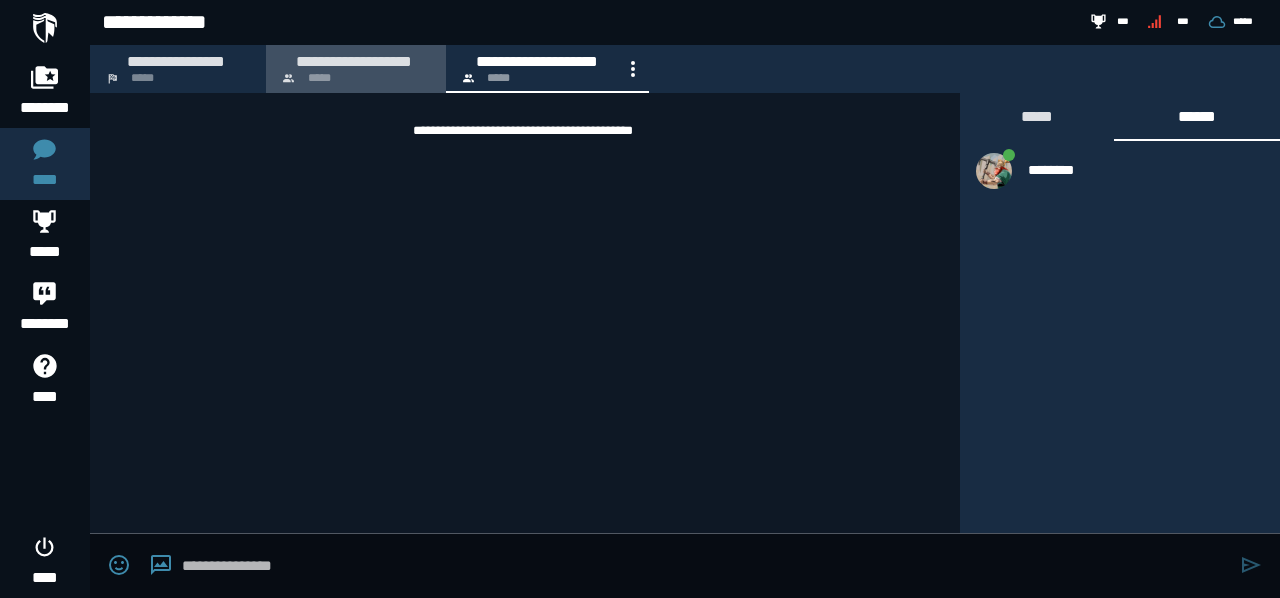 click on "**********" 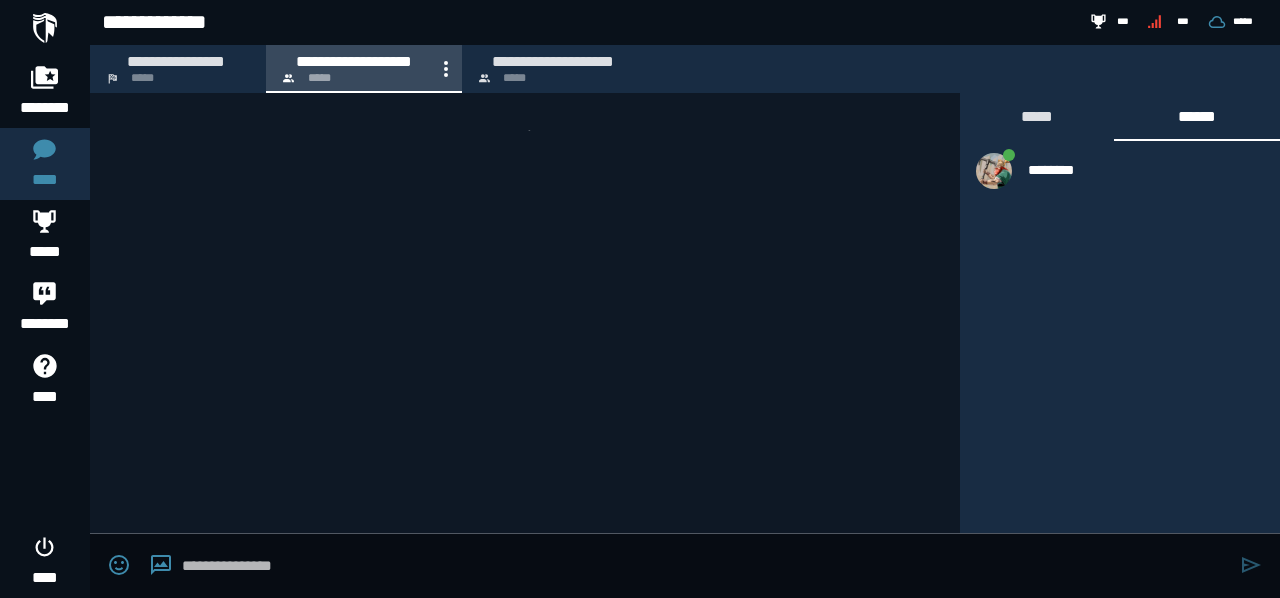 scroll, scrollTop: 303, scrollLeft: 0, axis: vertical 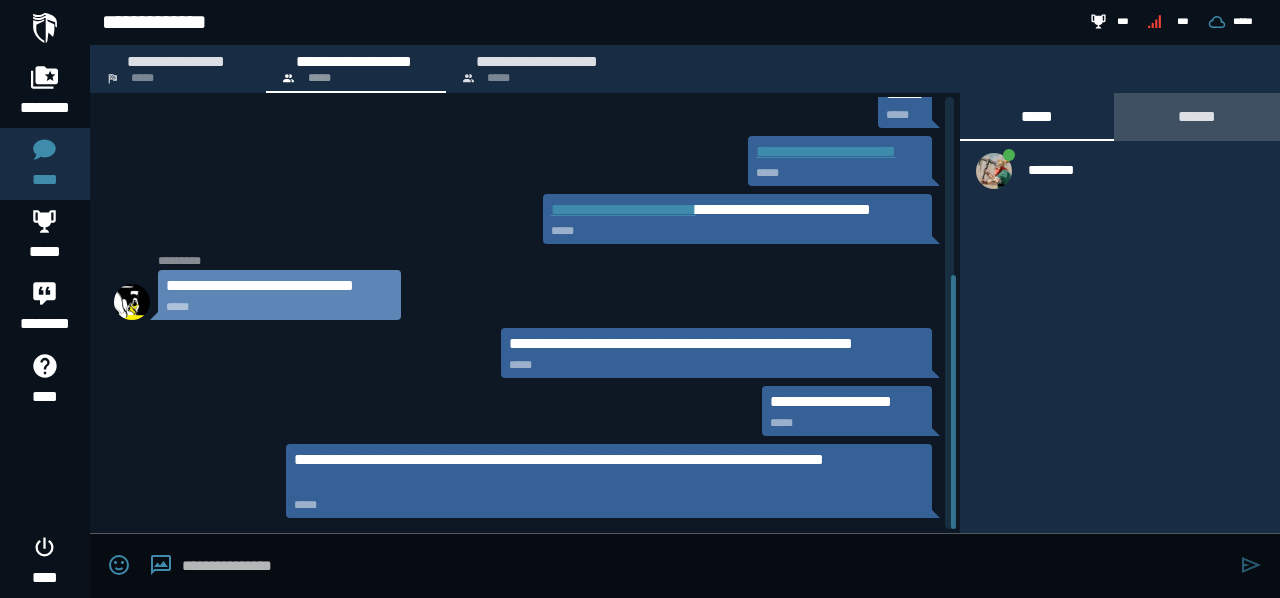 click on "******" at bounding box center [1197, 116] 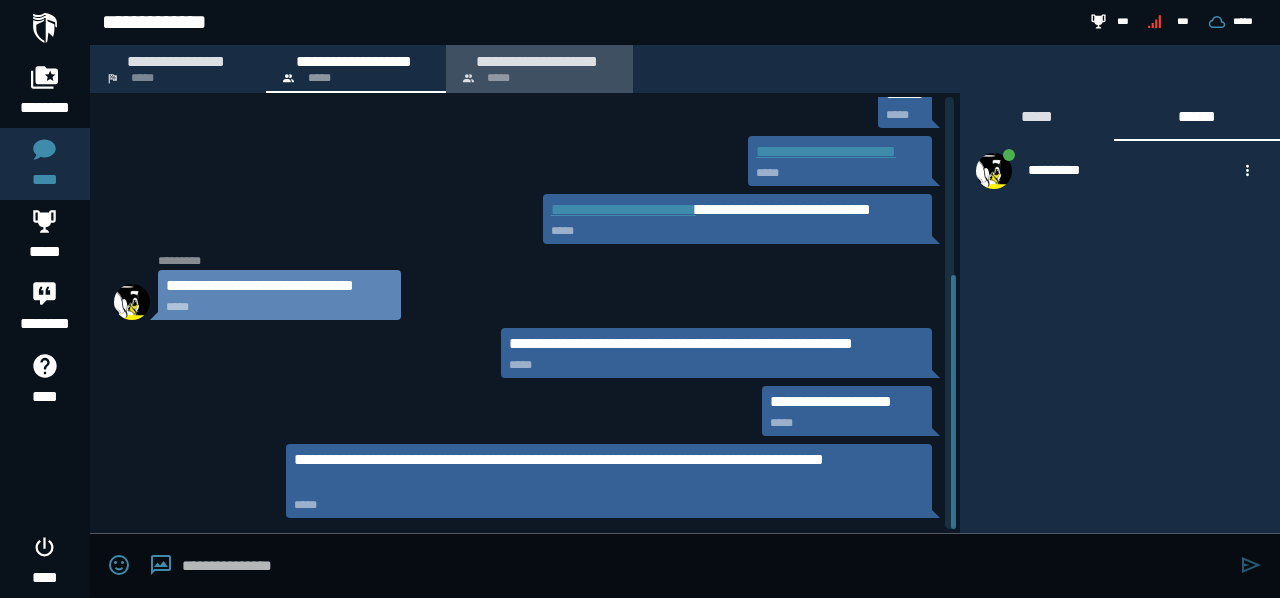 click on "**********" at bounding box center (537, 61) 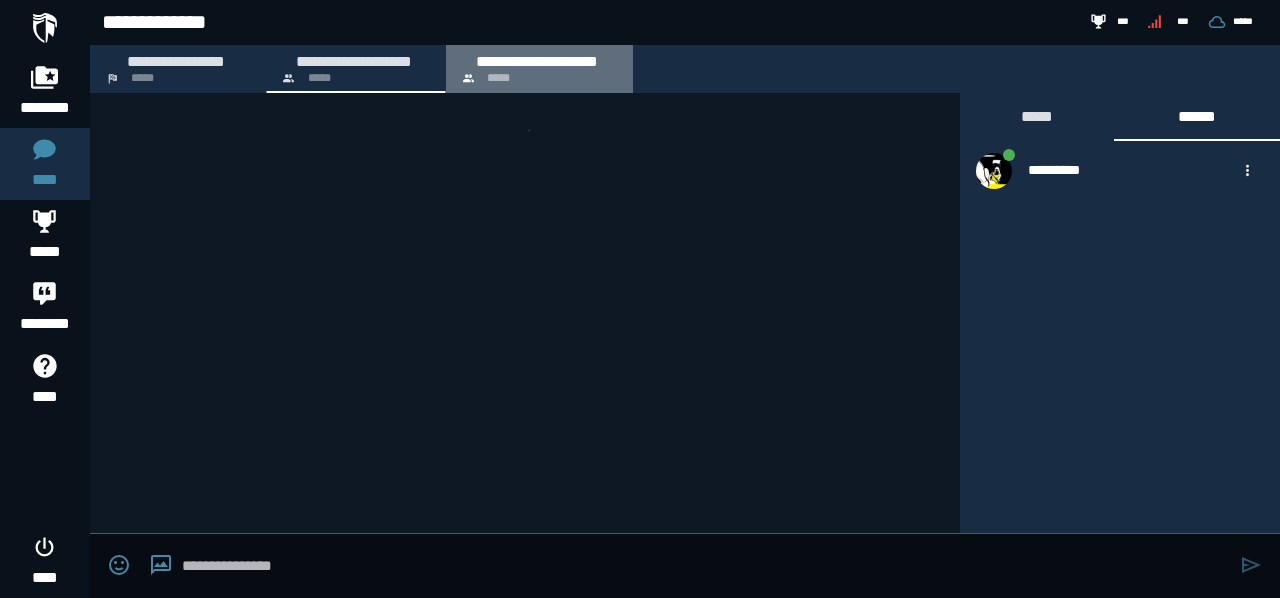 scroll, scrollTop: 0, scrollLeft: 0, axis: both 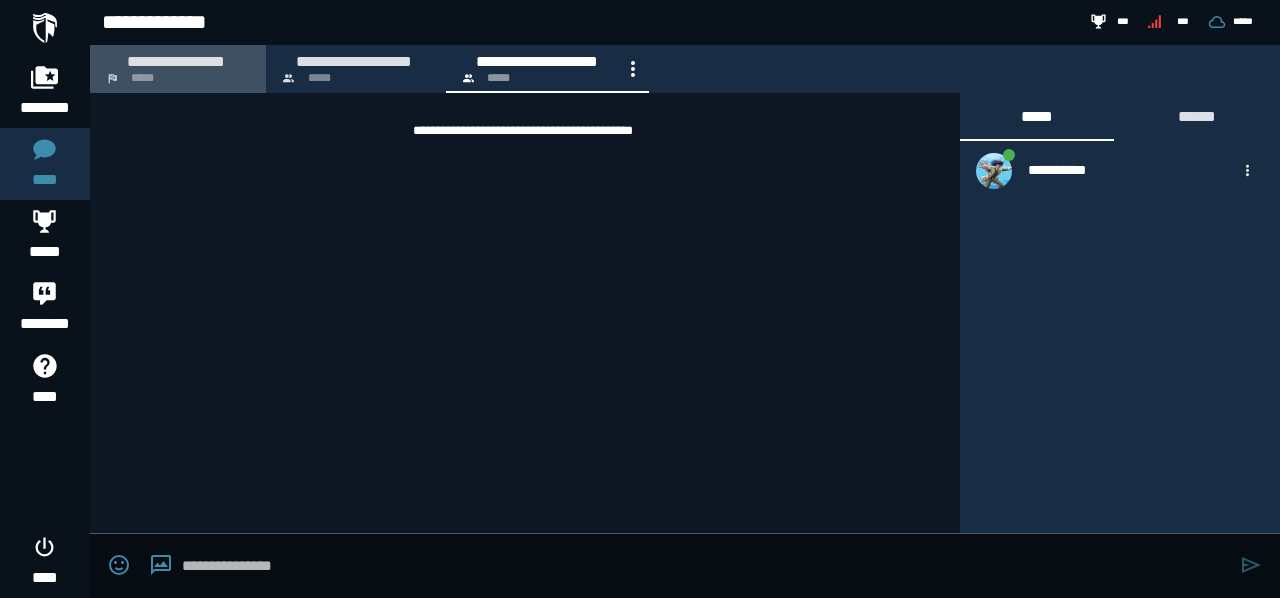 click on "**********" at bounding box center (176, 61) 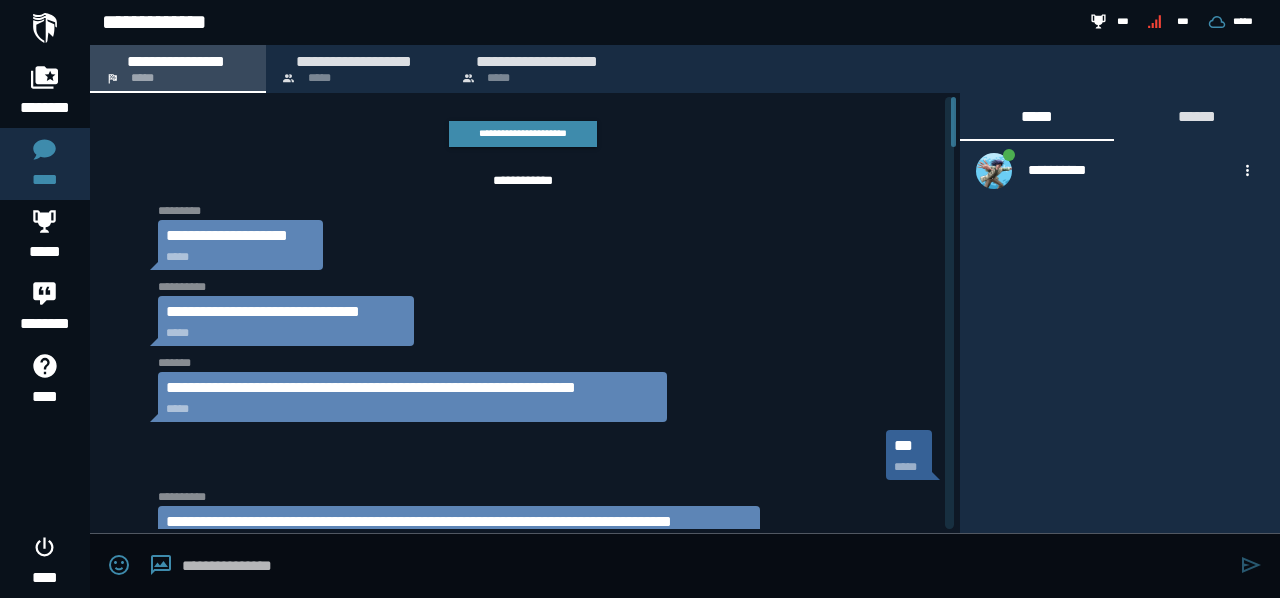 scroll, scrollTop: 3597, scrollLeft: 0, axis: vertical 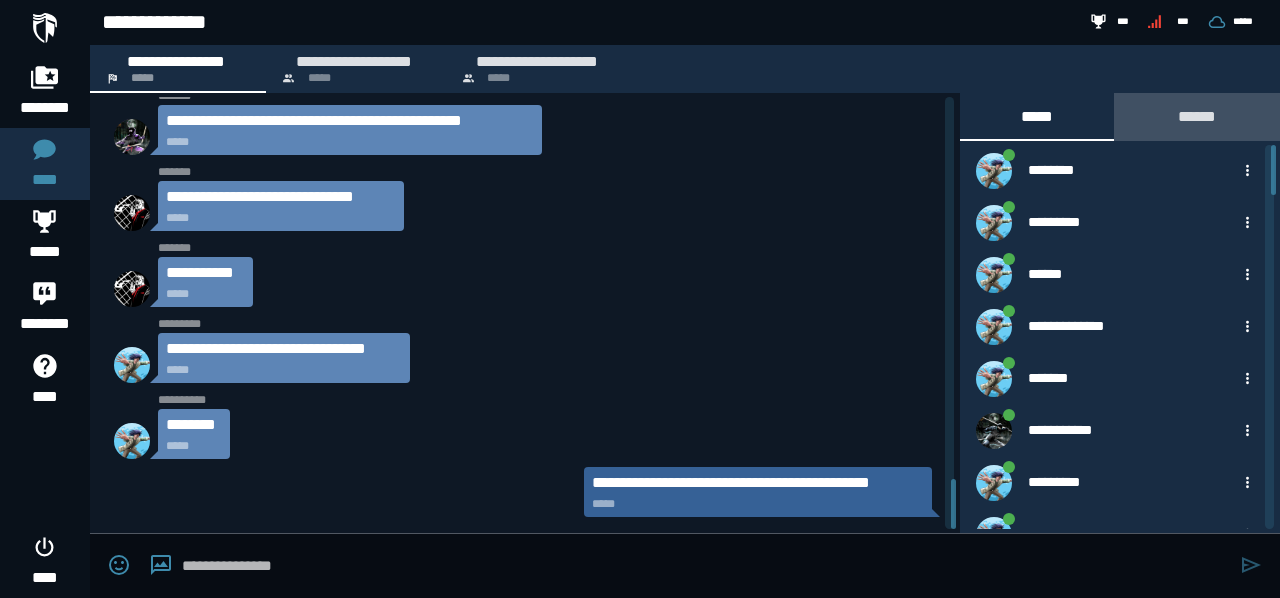 click on "******" at bounding box center [1197, 116] 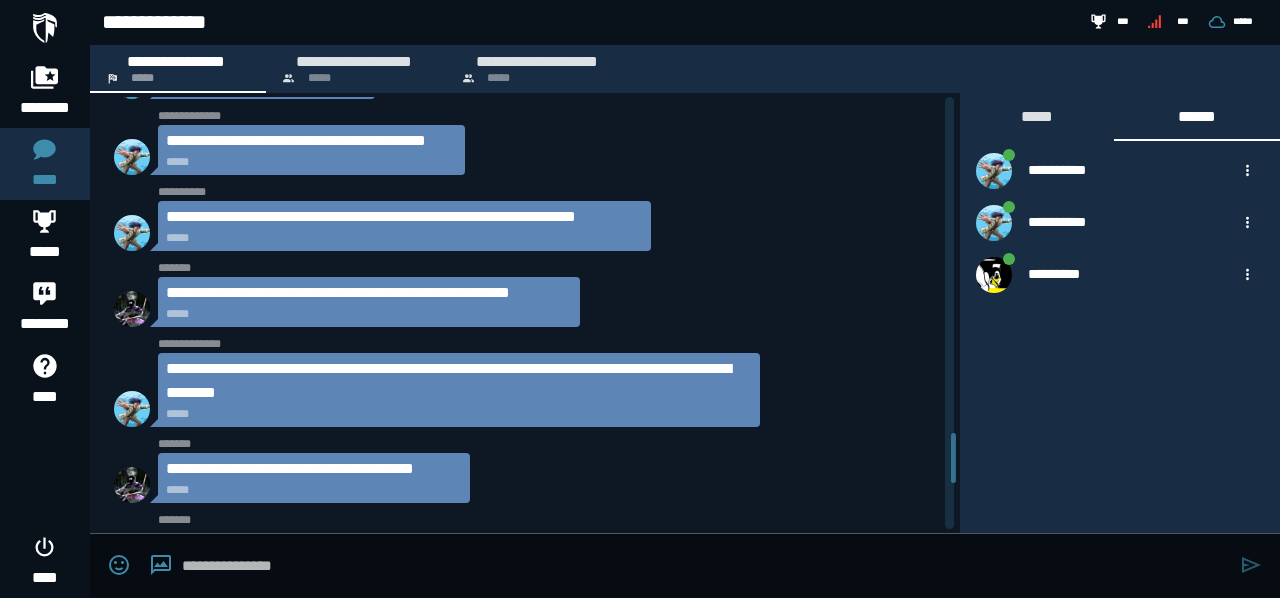 scroll, scrollTop: 3164, scrollLeft: 0, axis: vertical 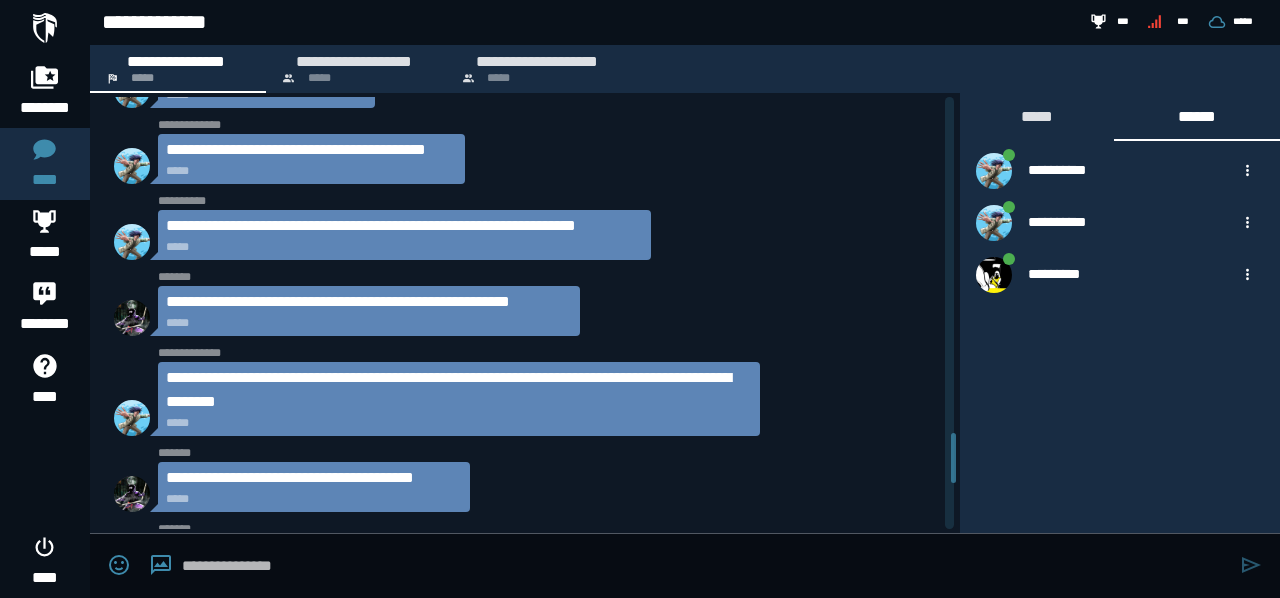 drag, startPoint x: 953, startPoint y: 496, endPoint x: 951, endPoint y: 450, distance: 46.043457 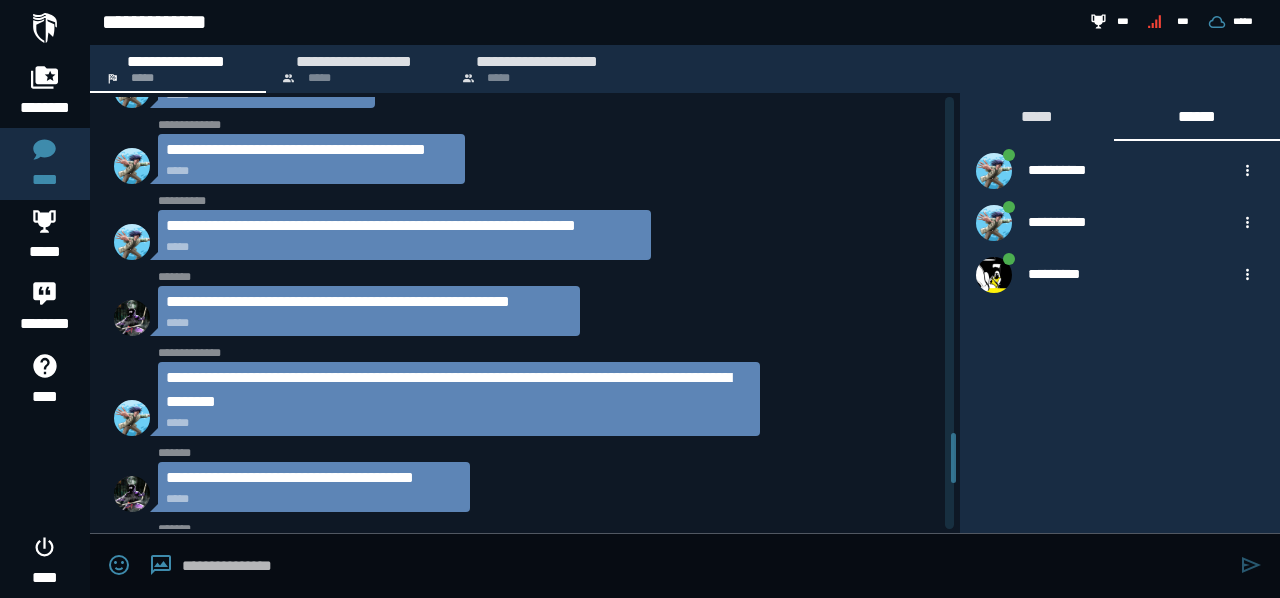 click on "**********" at bounding box center (525, 313) 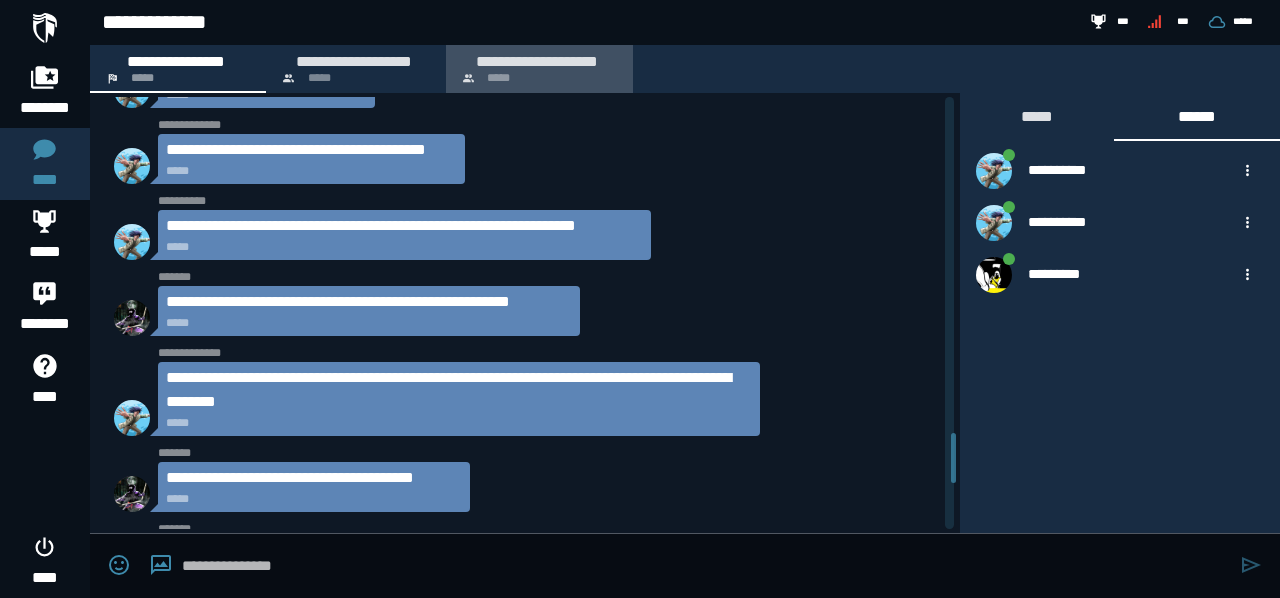 click on "**********" at bounding box center [539, 69] 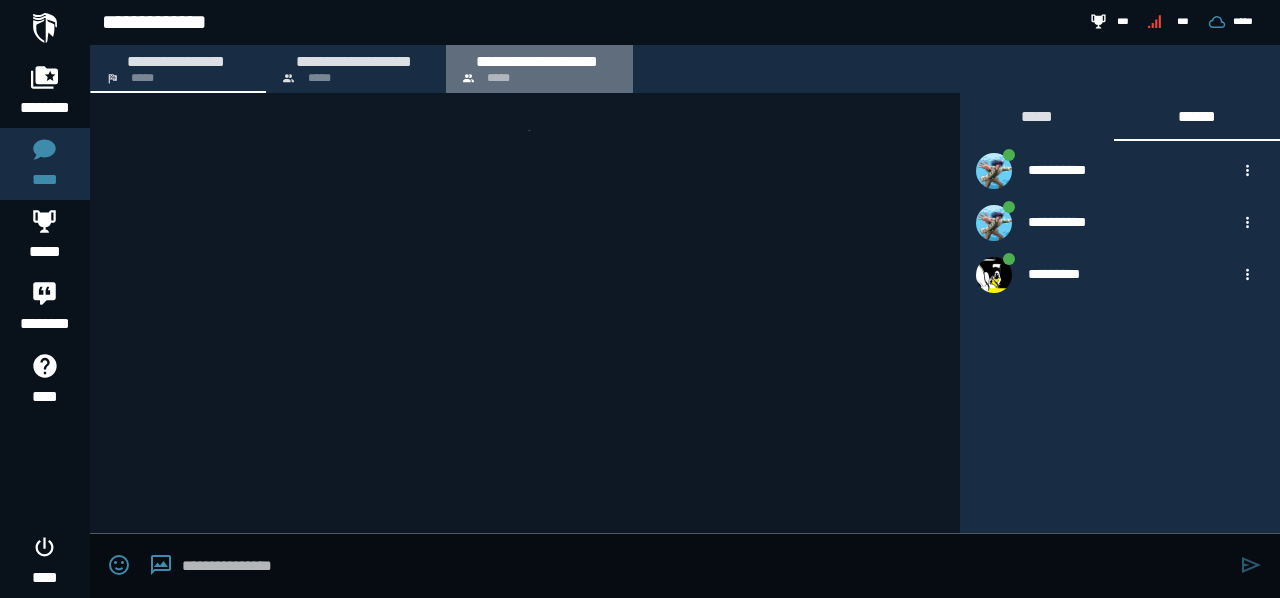 scroll, scrollTop: 0, scrollLeft: 0, axis: both 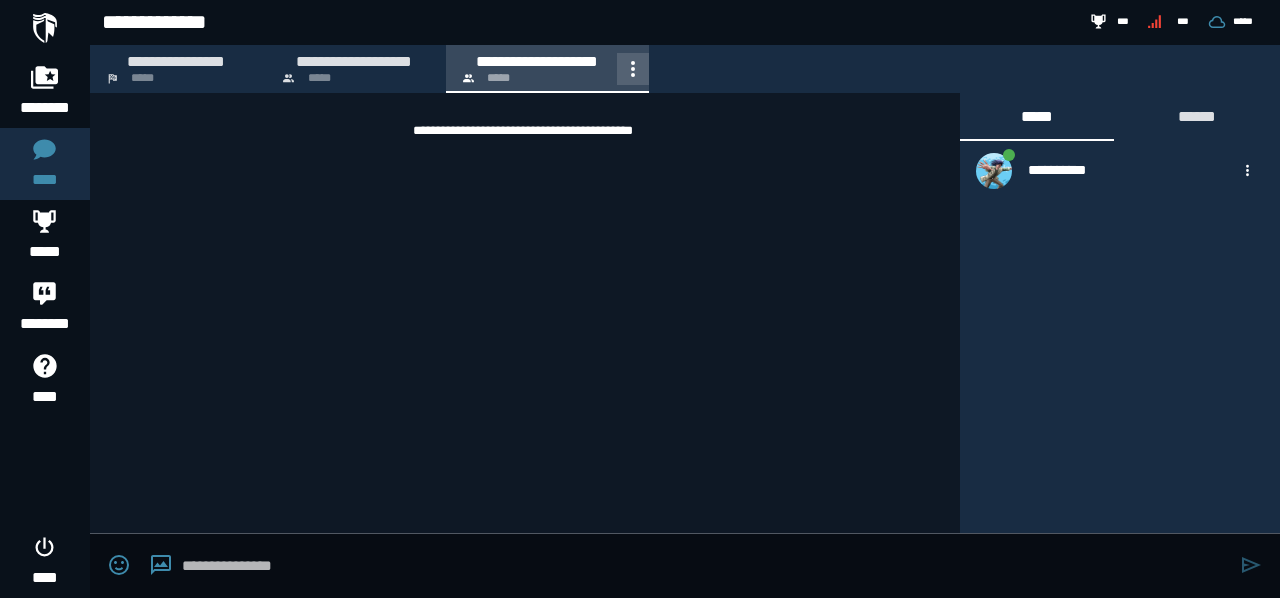 click 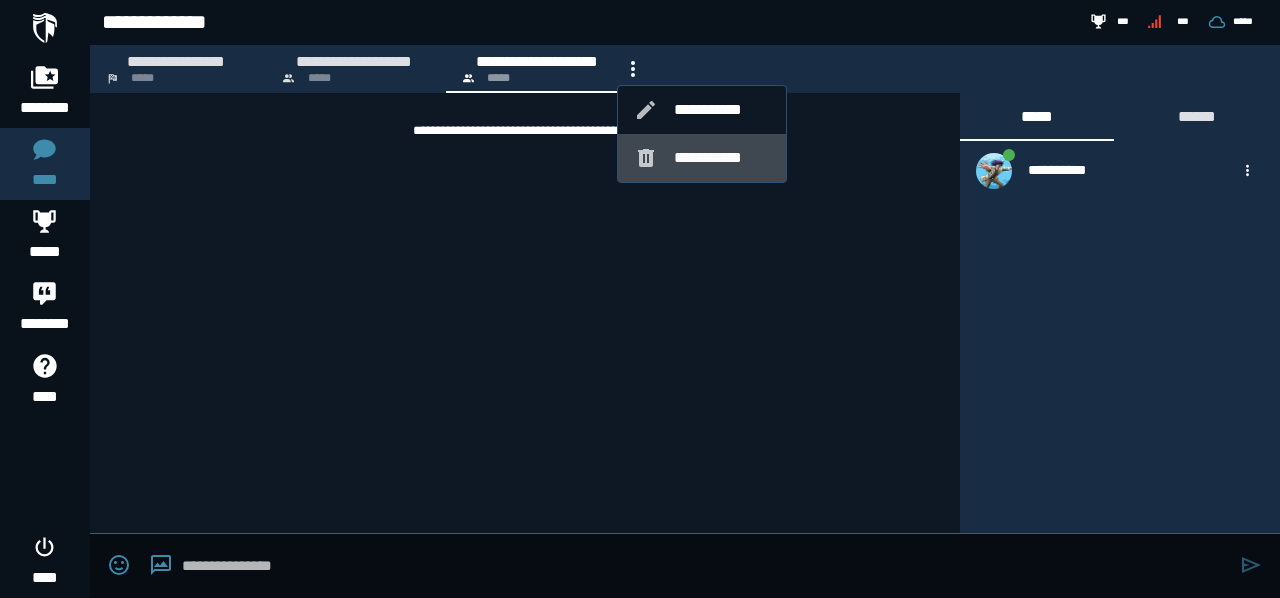 click on "**********" at bounding box center [721, 158] 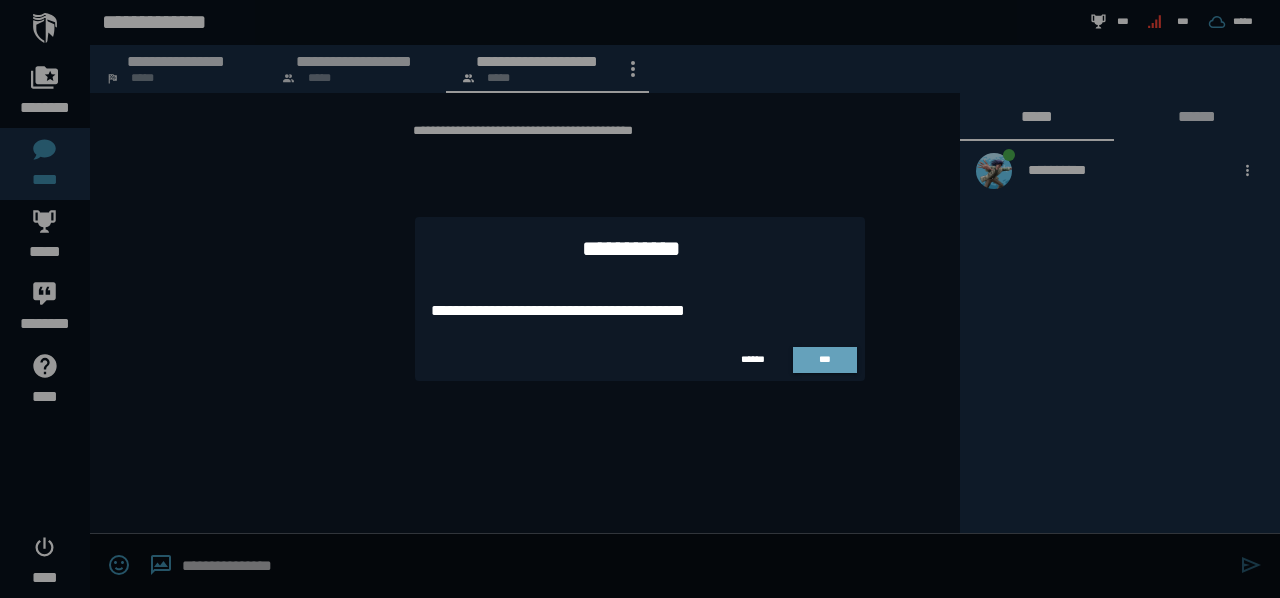 click on "***" at bounding box center [825, 359] 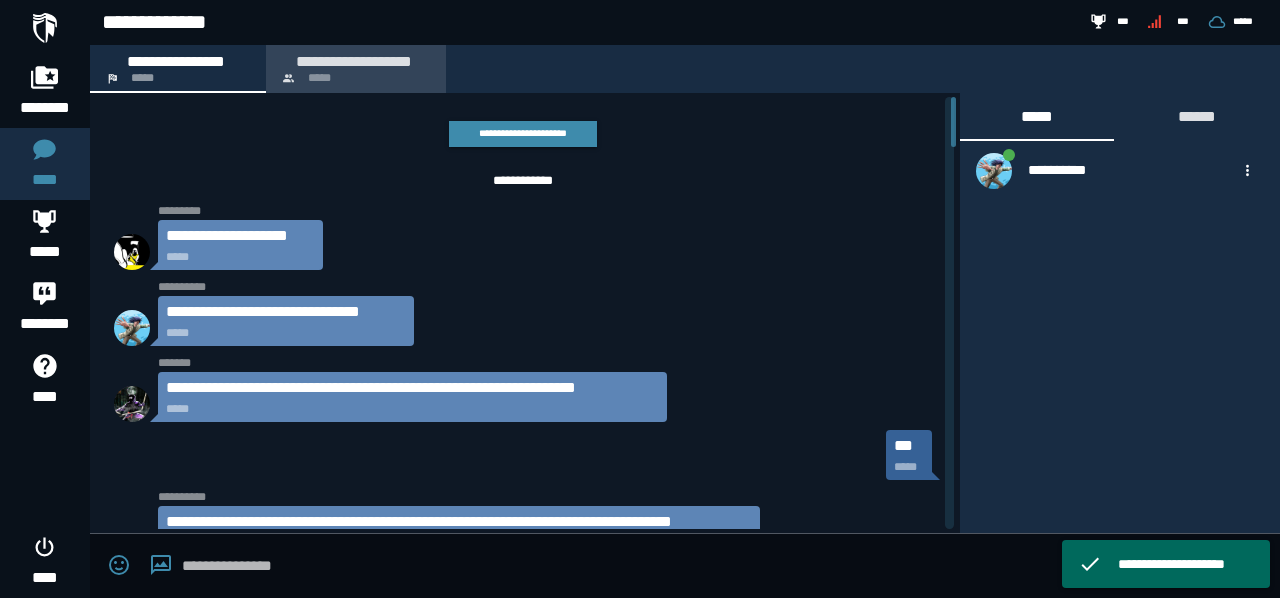 scroll, scrollTop: 3597, scrollLeft: 0, axis: vertical 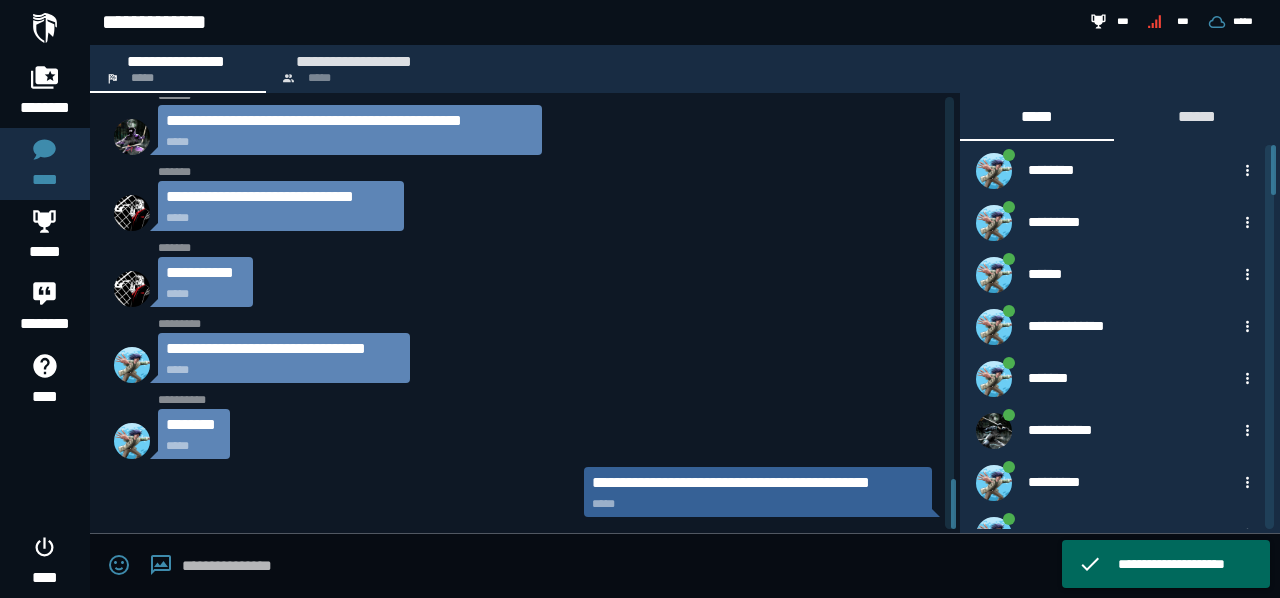 drag, startPoint x: 958, startPoint y: 530, endPoint x: 960, endPoint y: 540, distance: 10.198039 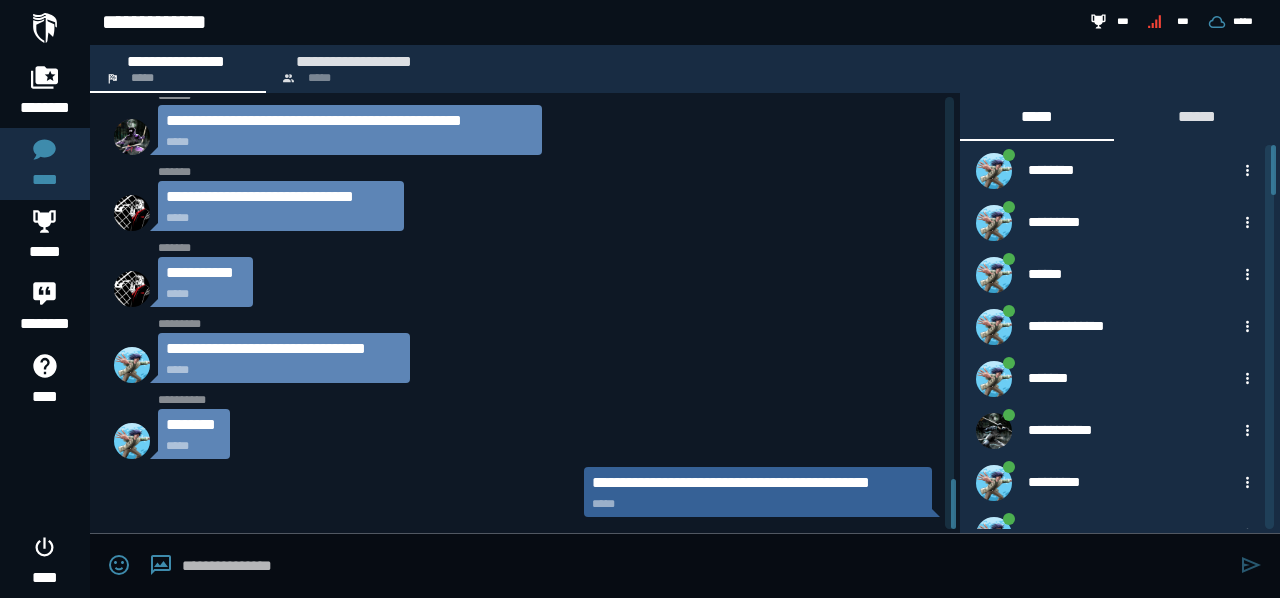 click at bounding box center (706, 566) 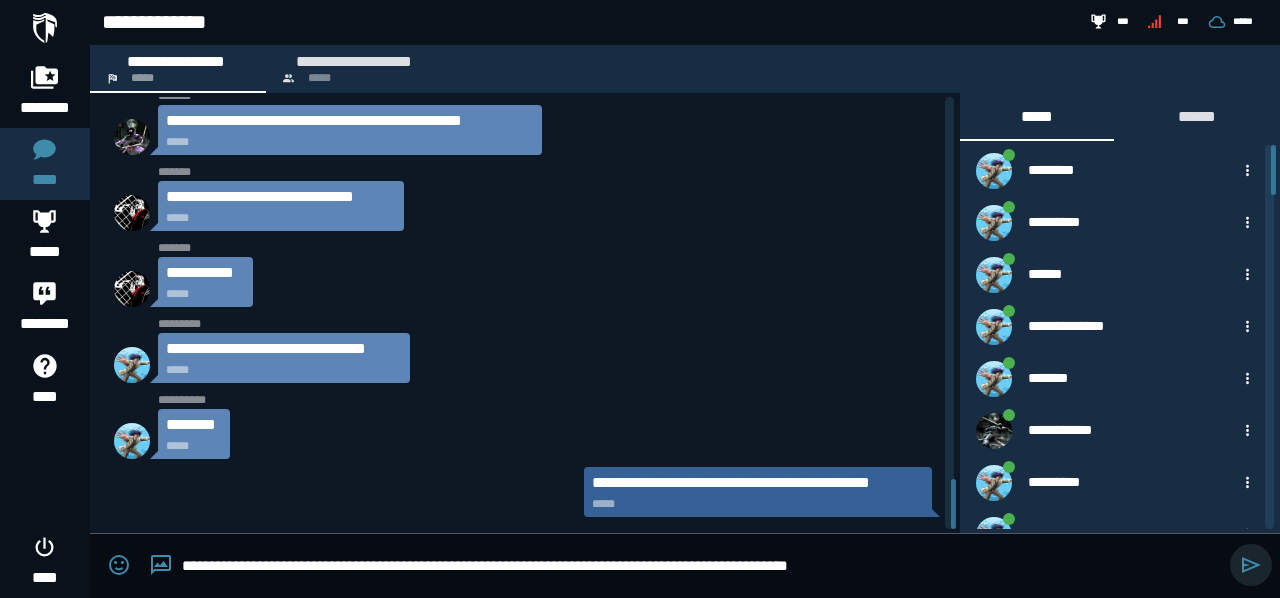type on "**********" 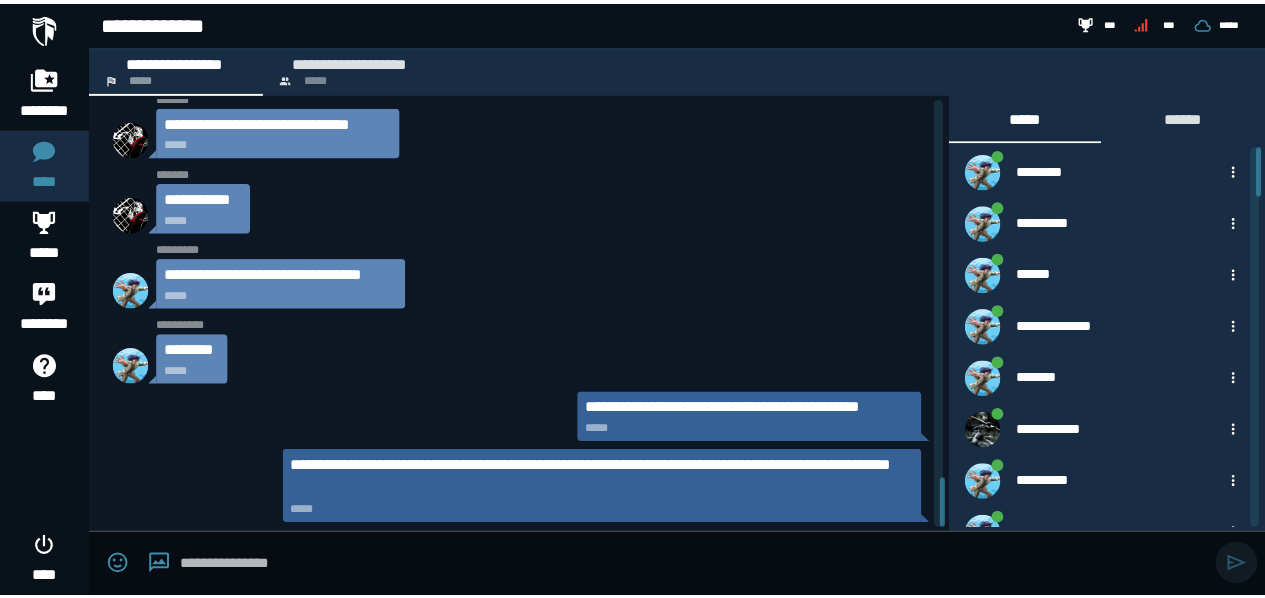 scroll, scrollTop: 3679, scrollLeft: 0, axis: vertical 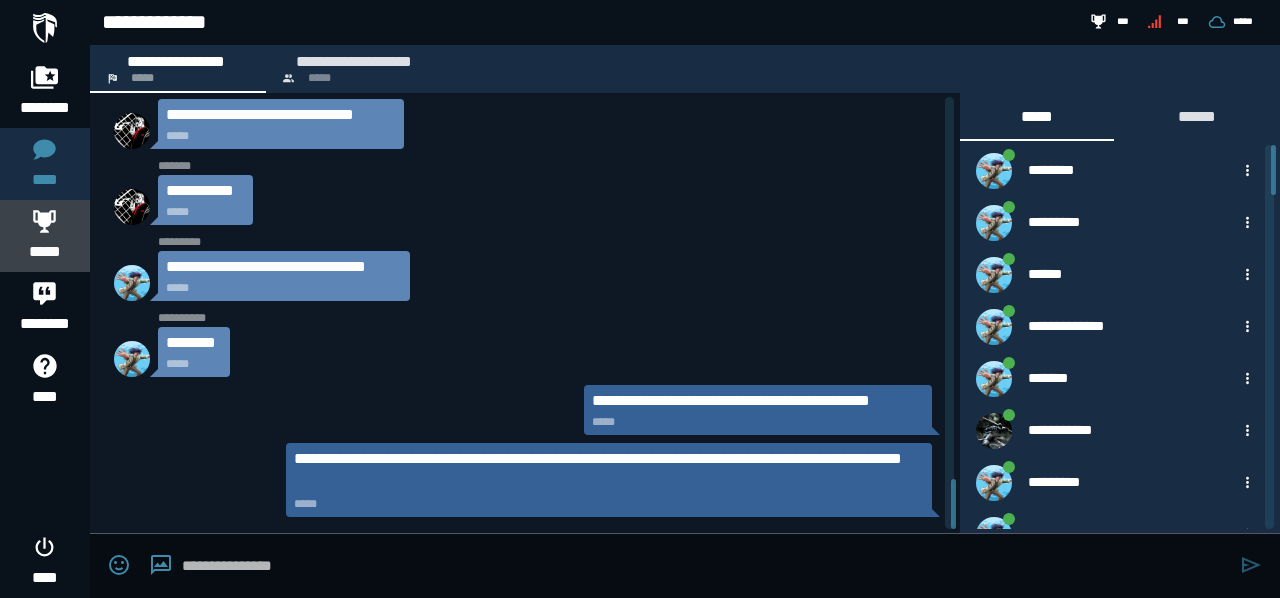 click on "*****" 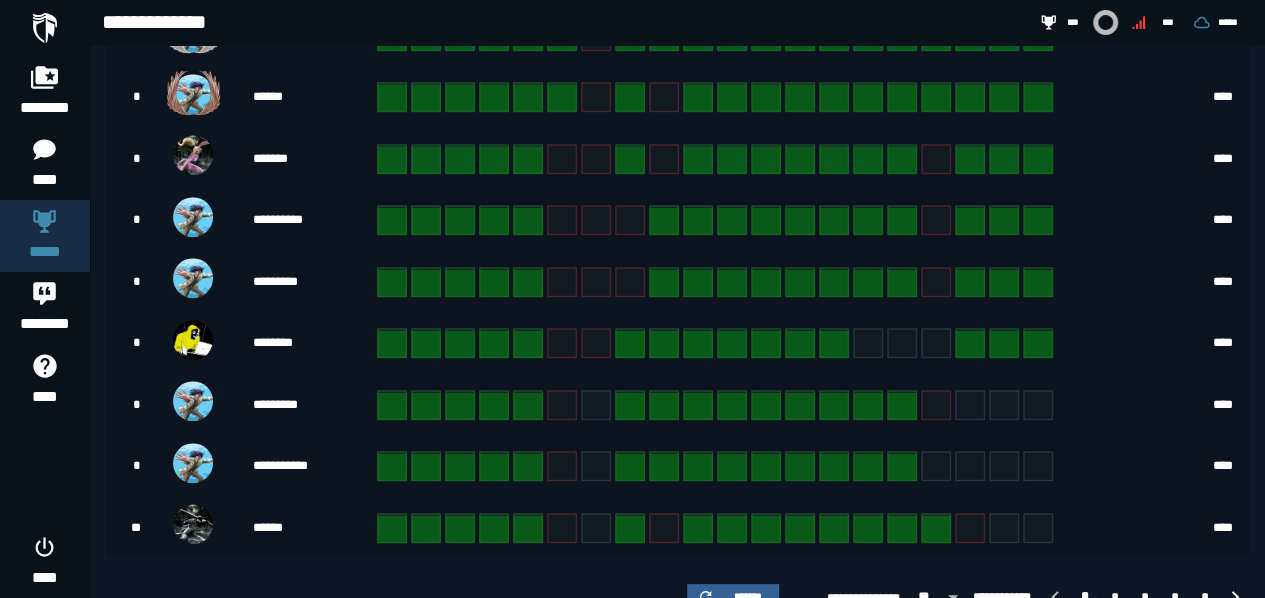 scroll, scrollTop: 604, scrollLeft: 0, axis: vertical 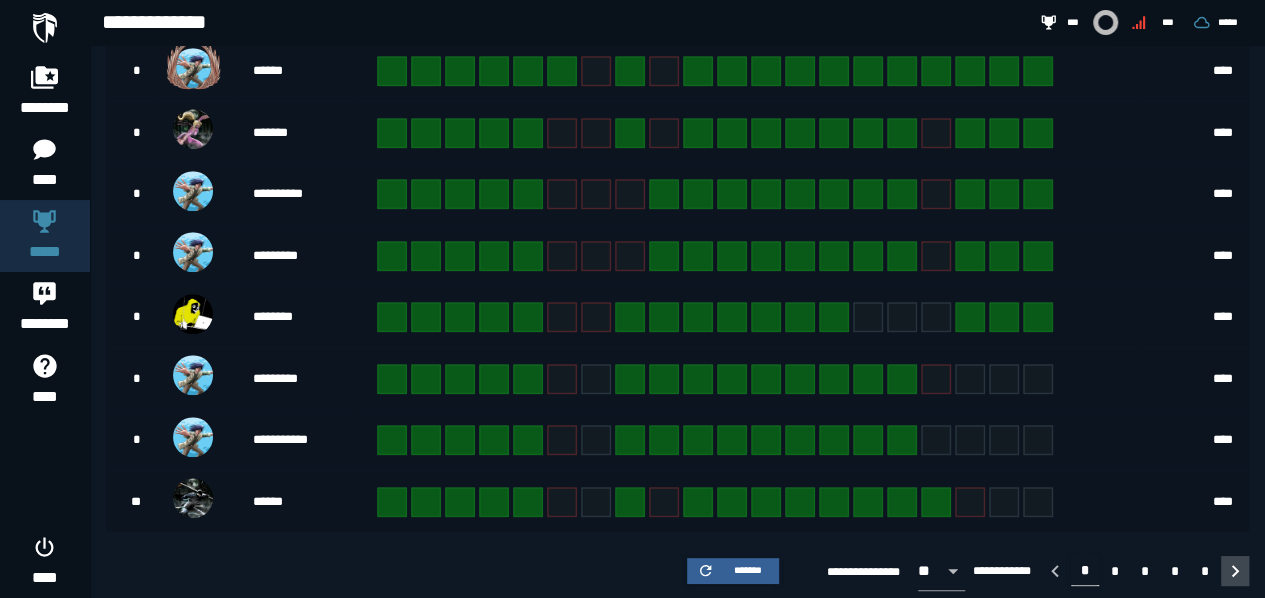 click 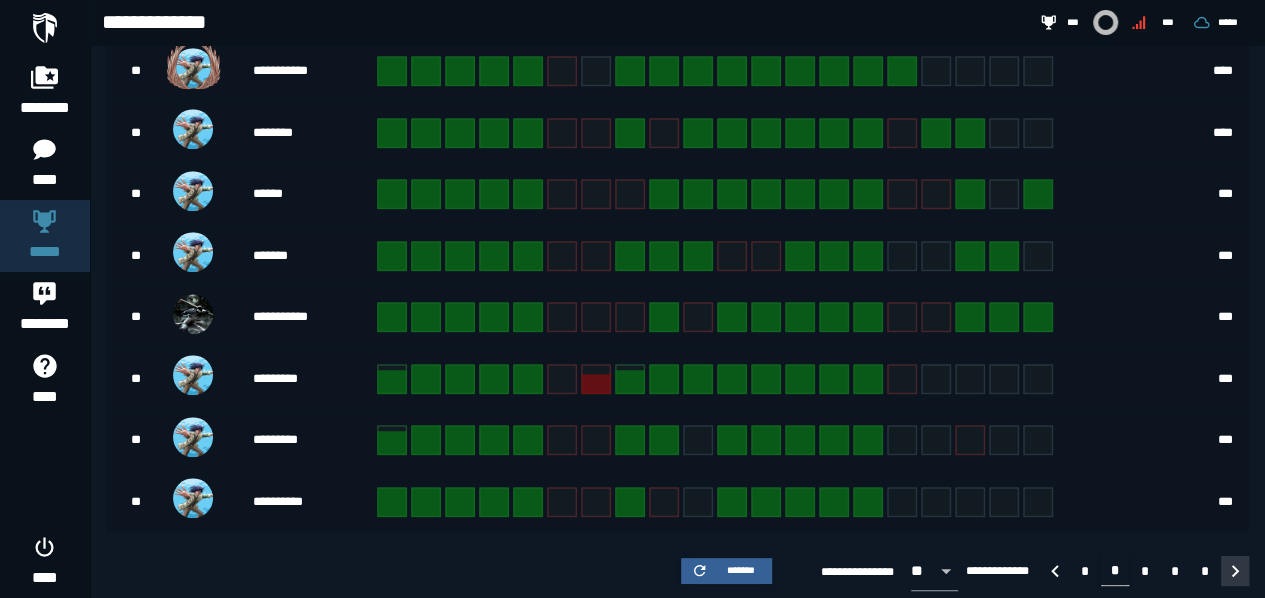 click 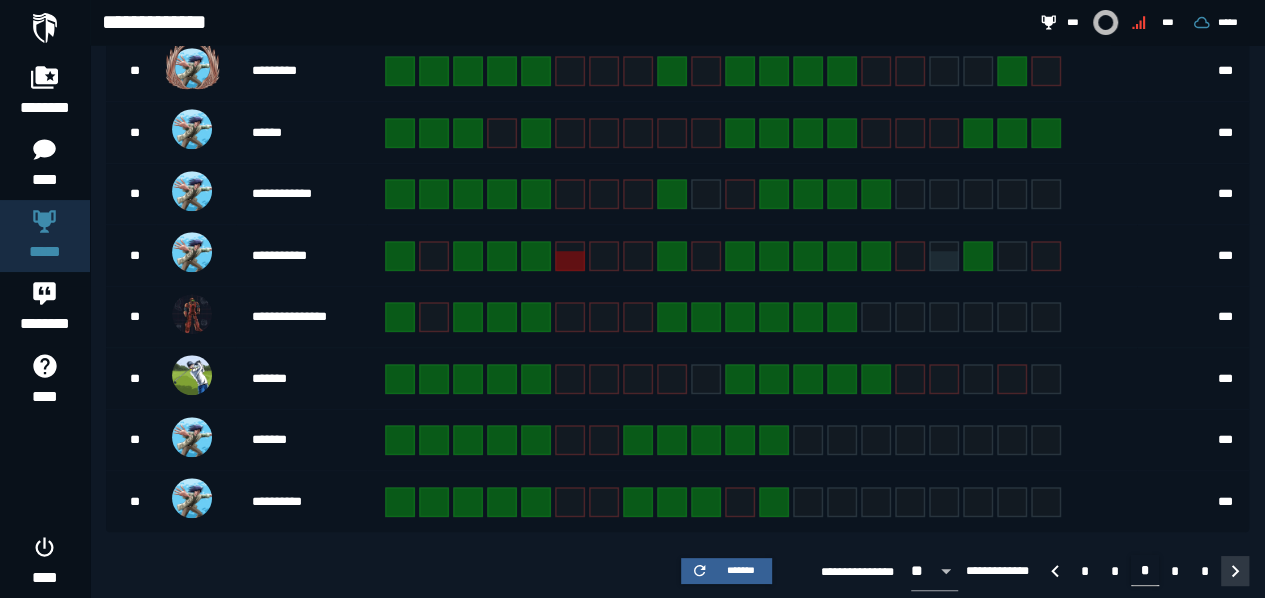 click 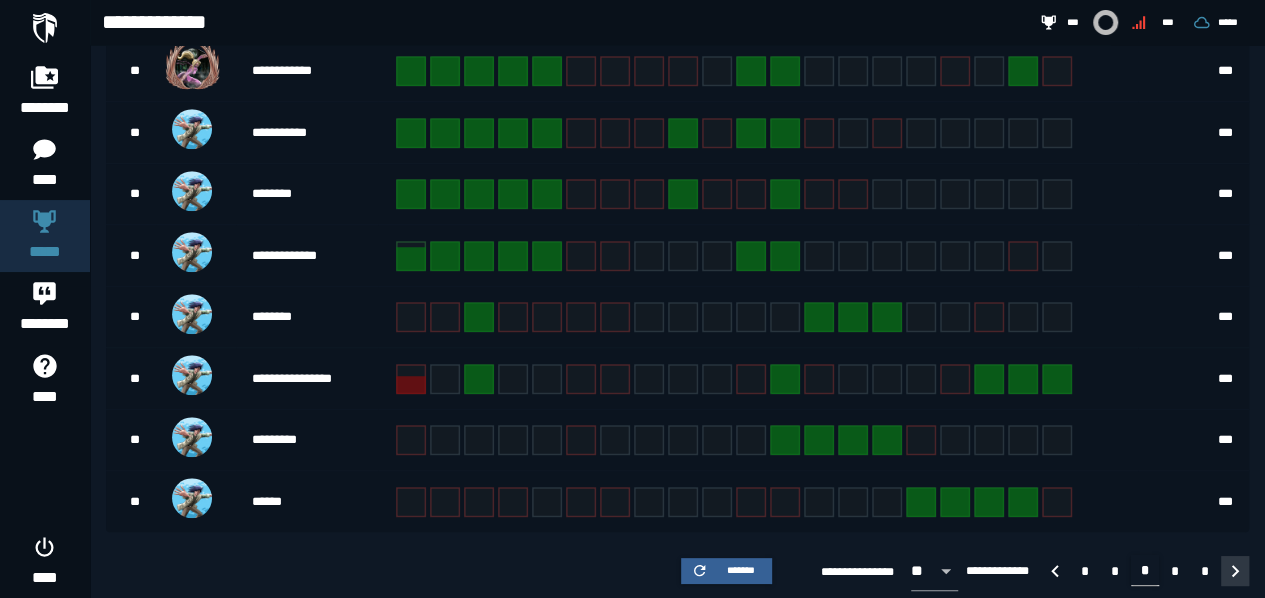 click 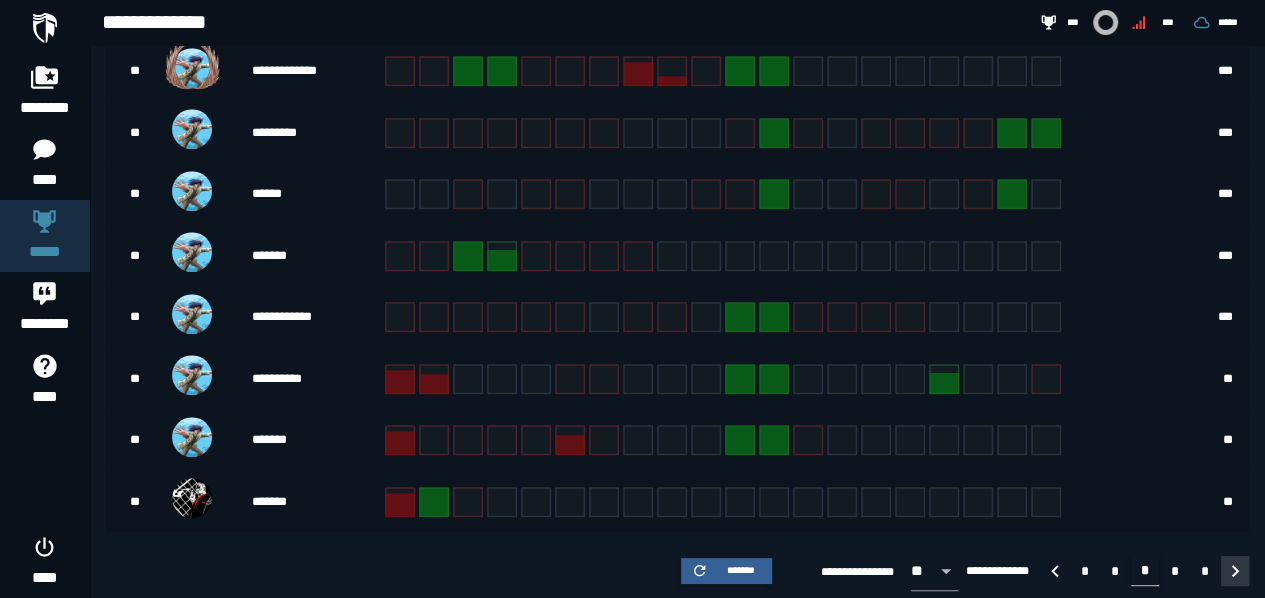 click 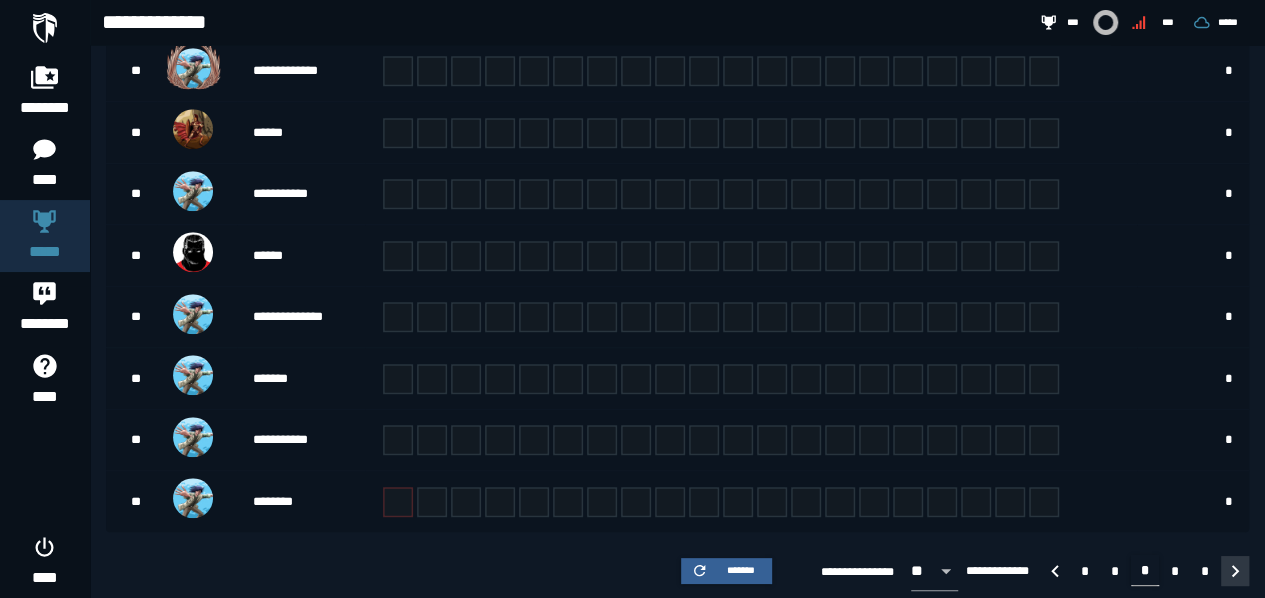 click 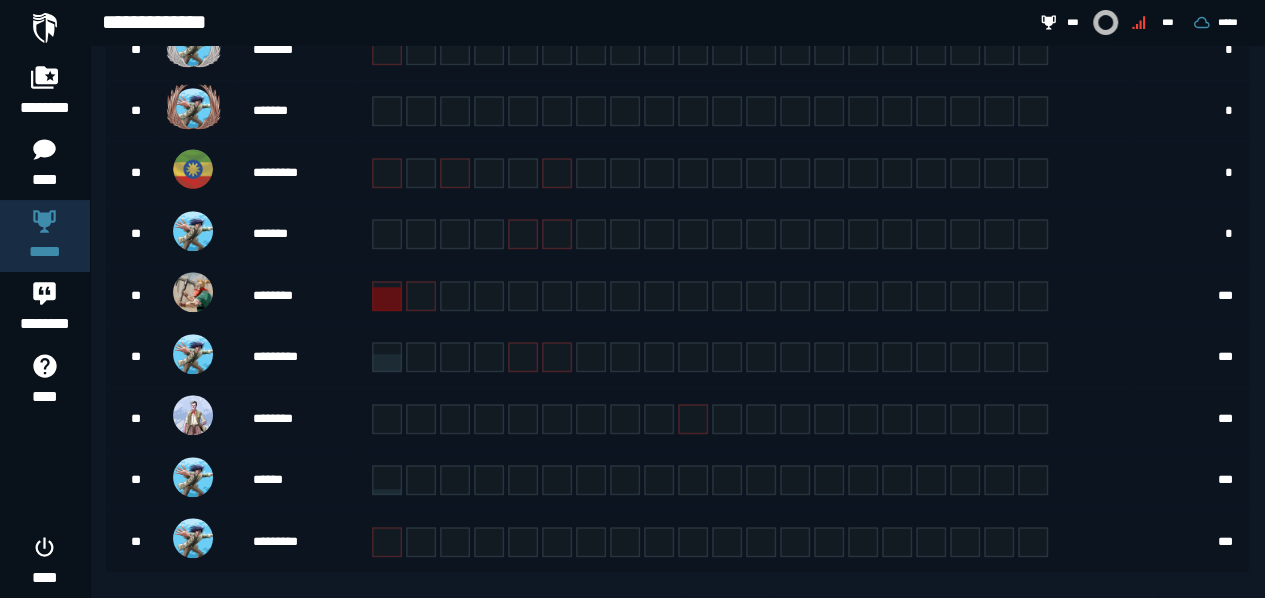 scroll, scrollTop: 604, scrollLeft: 0, axis: vertical 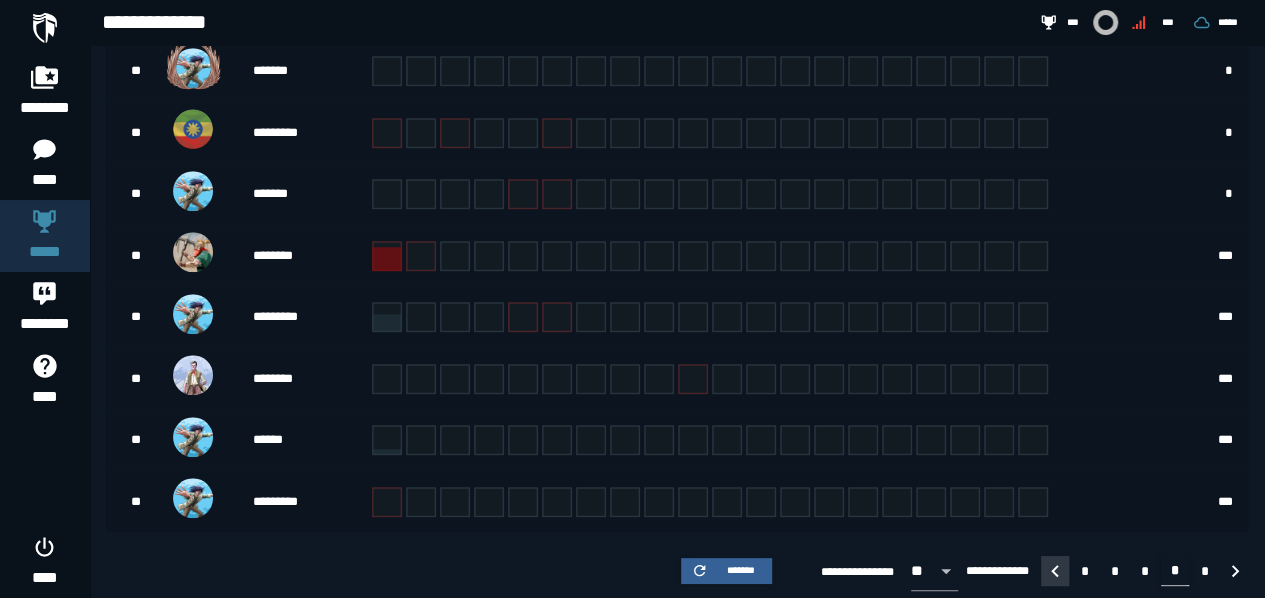 click 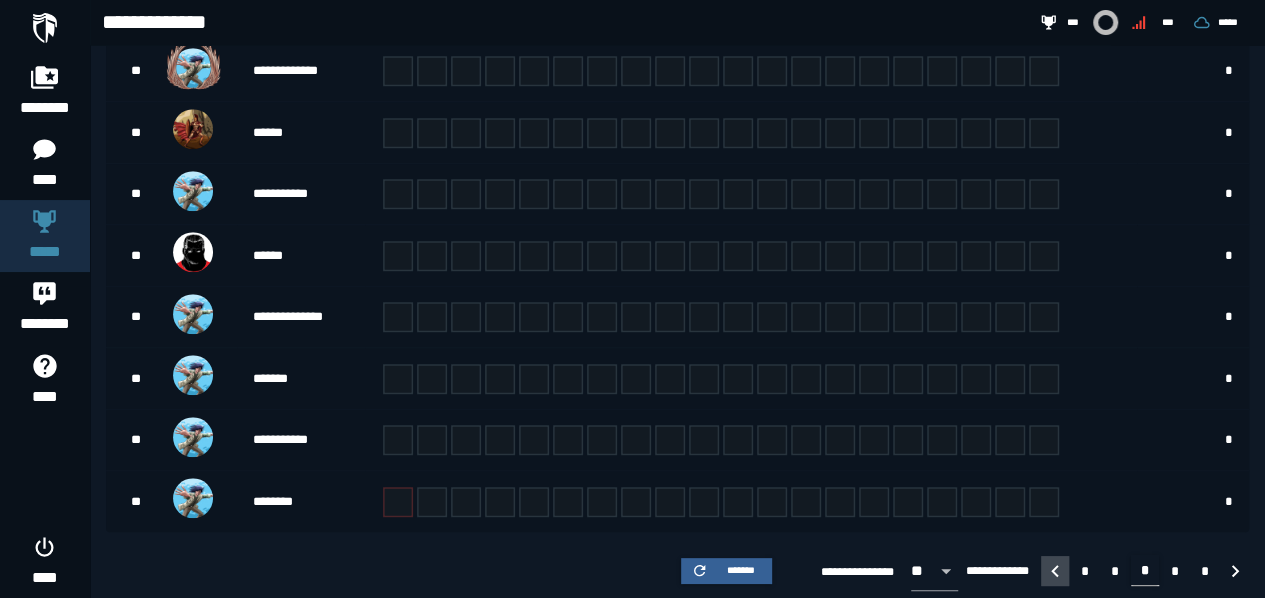 click 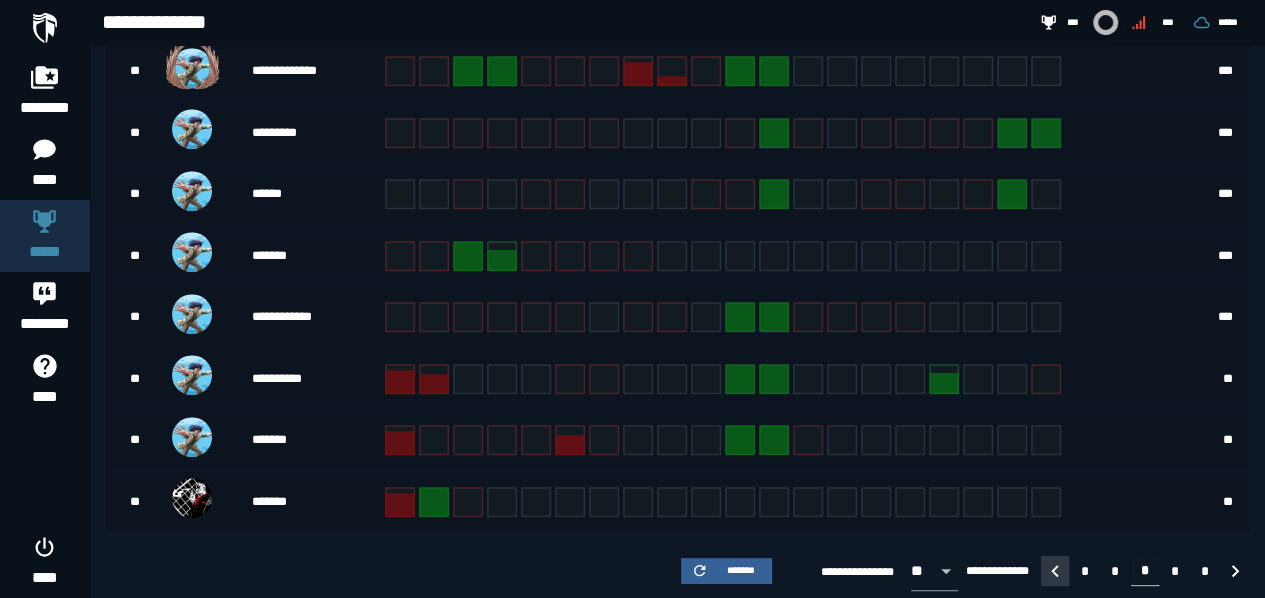 click 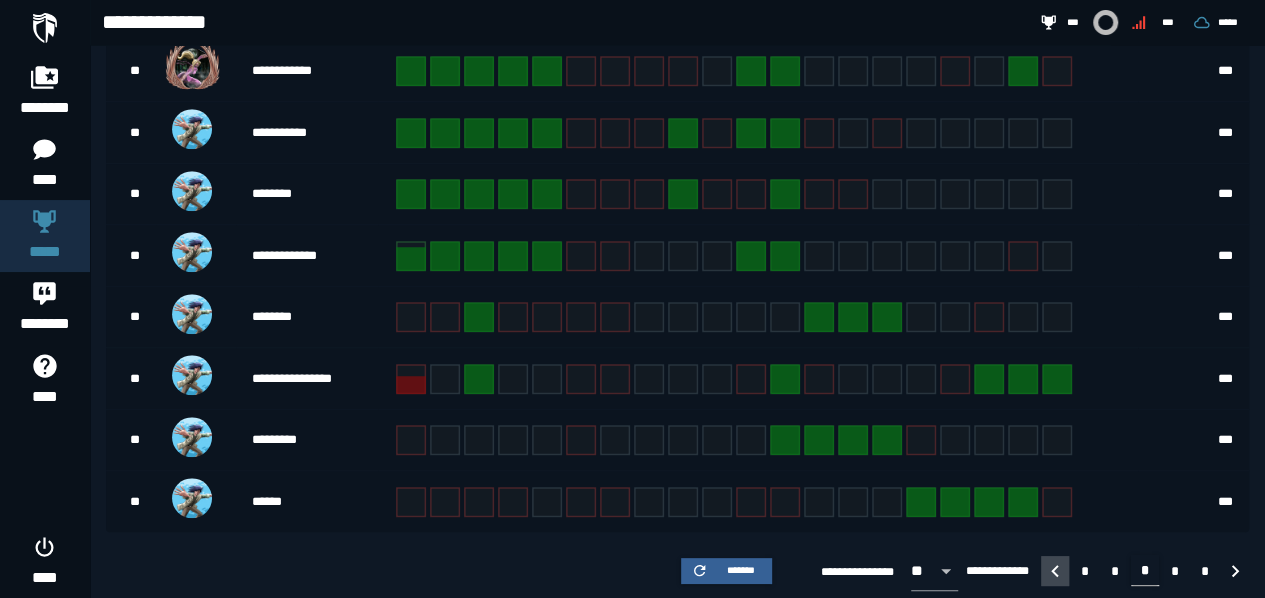 click 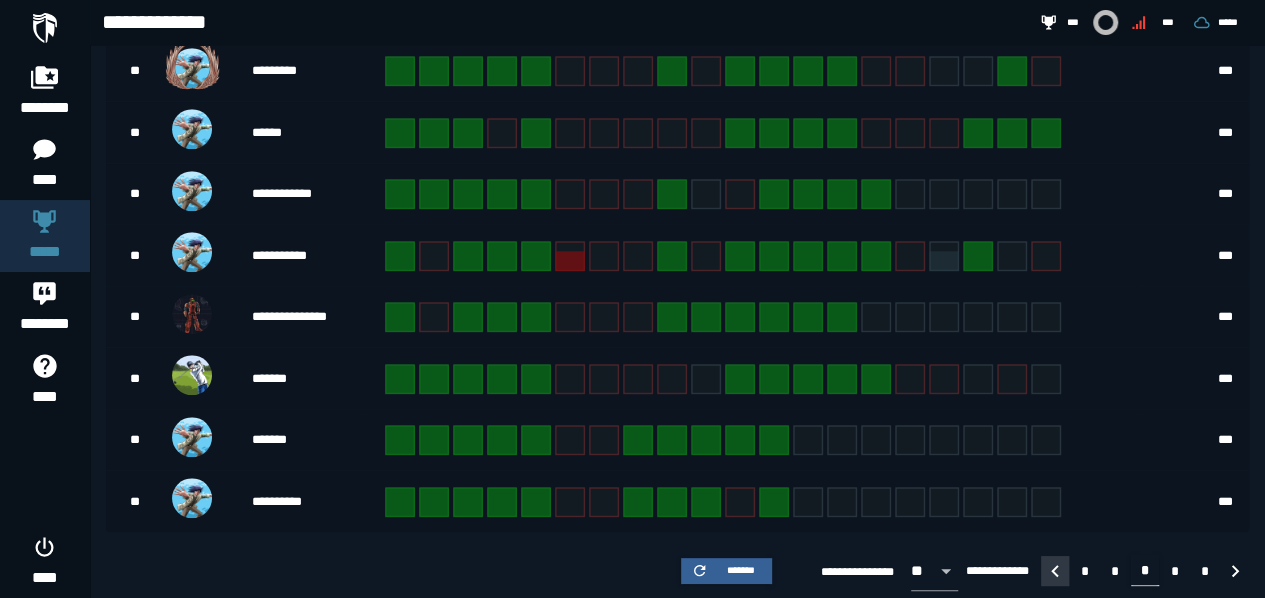 click 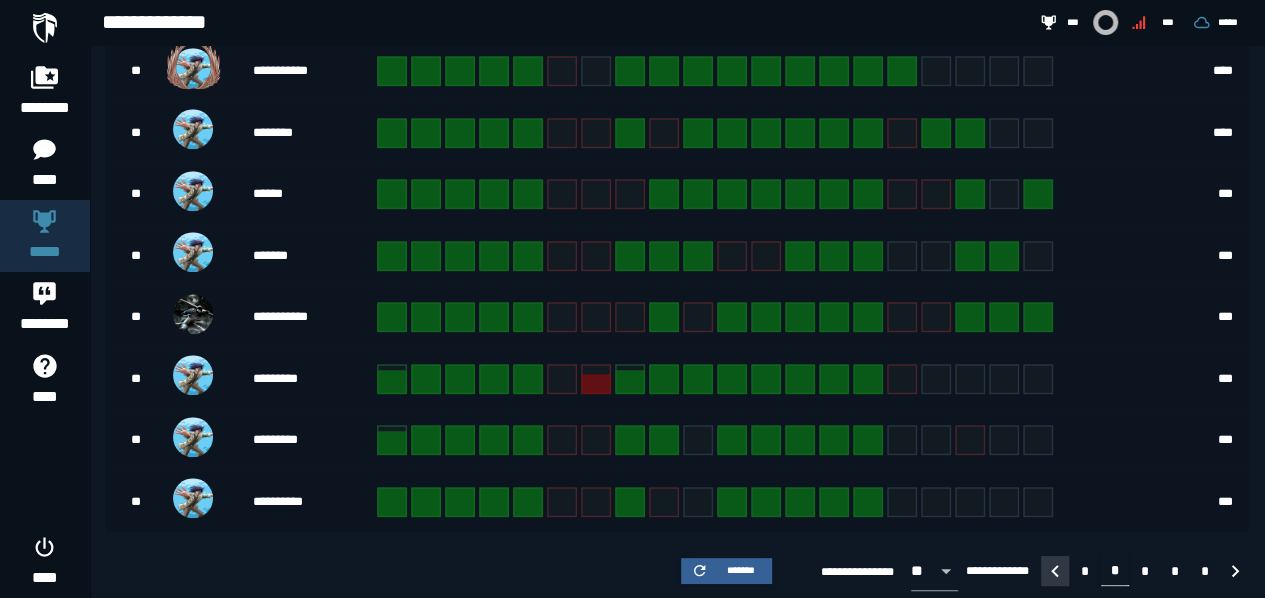 click 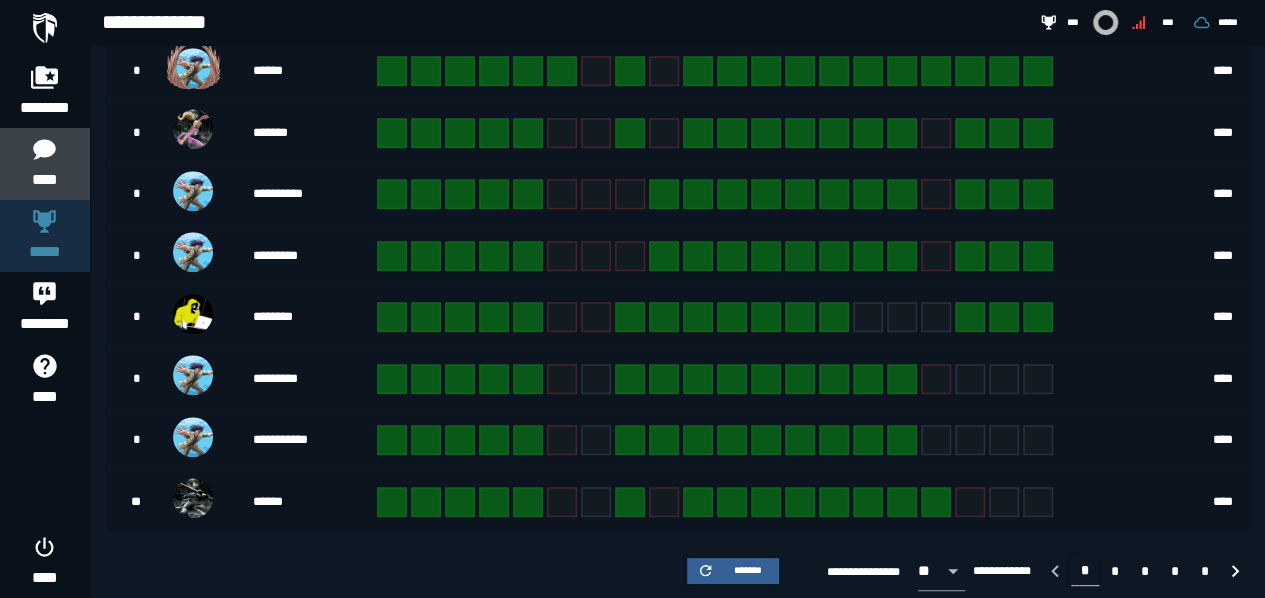 click on "****" 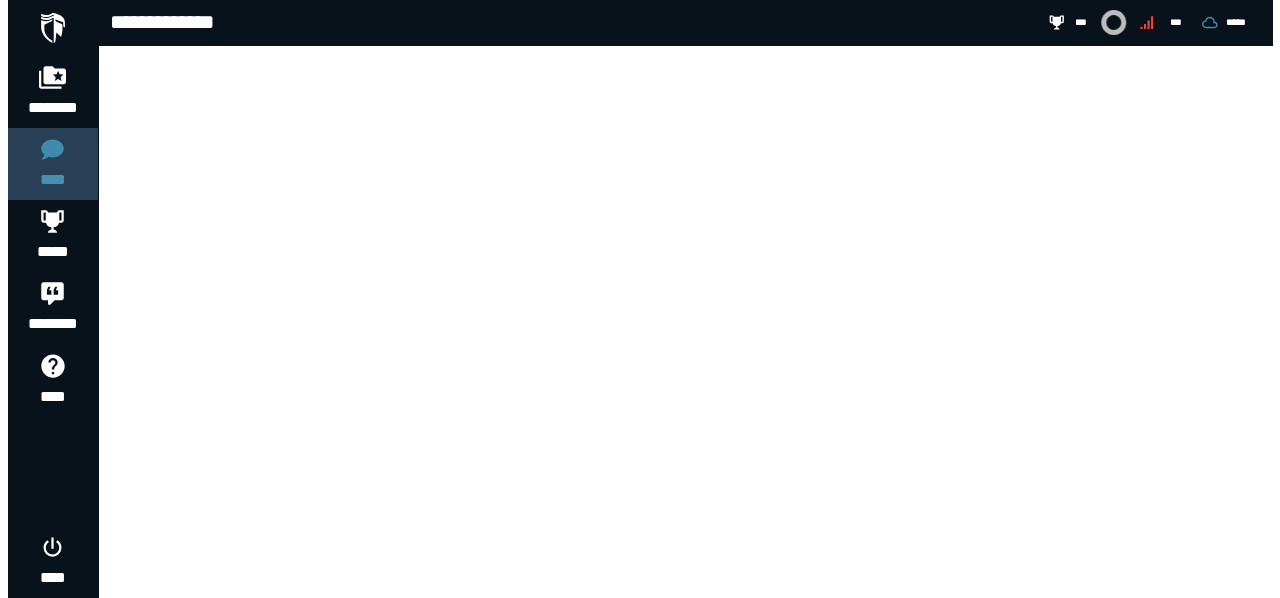 scroll, scrollTop: 0, scrollLeft: 0, axis: both 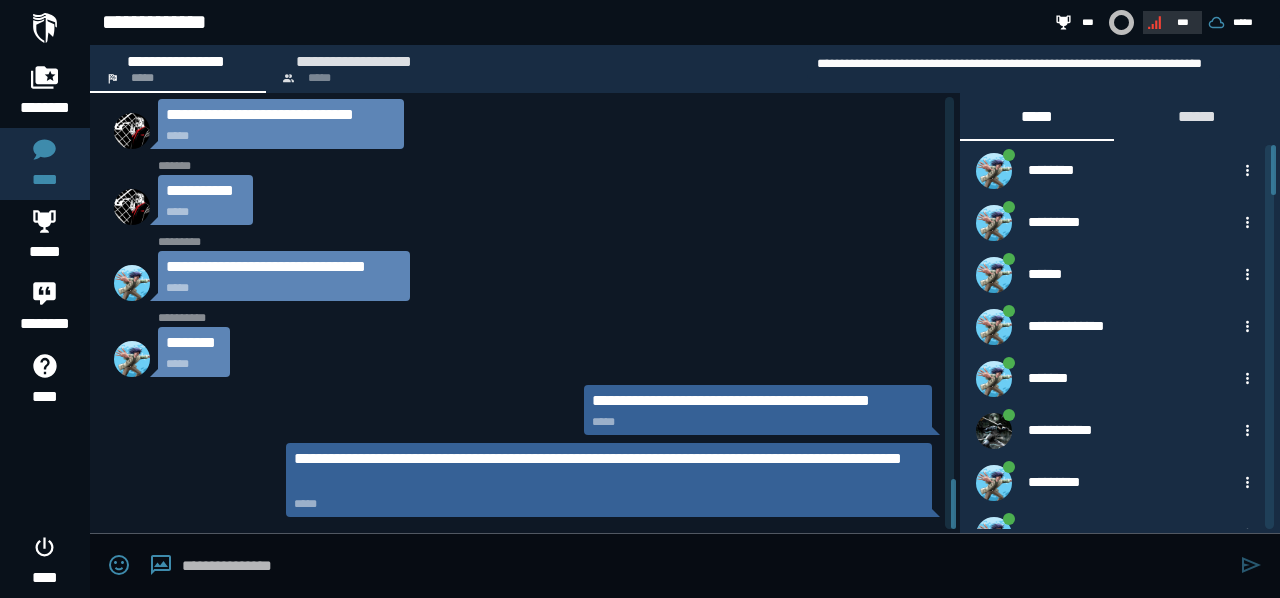 click on "***" at bounding box center (1170, 22) 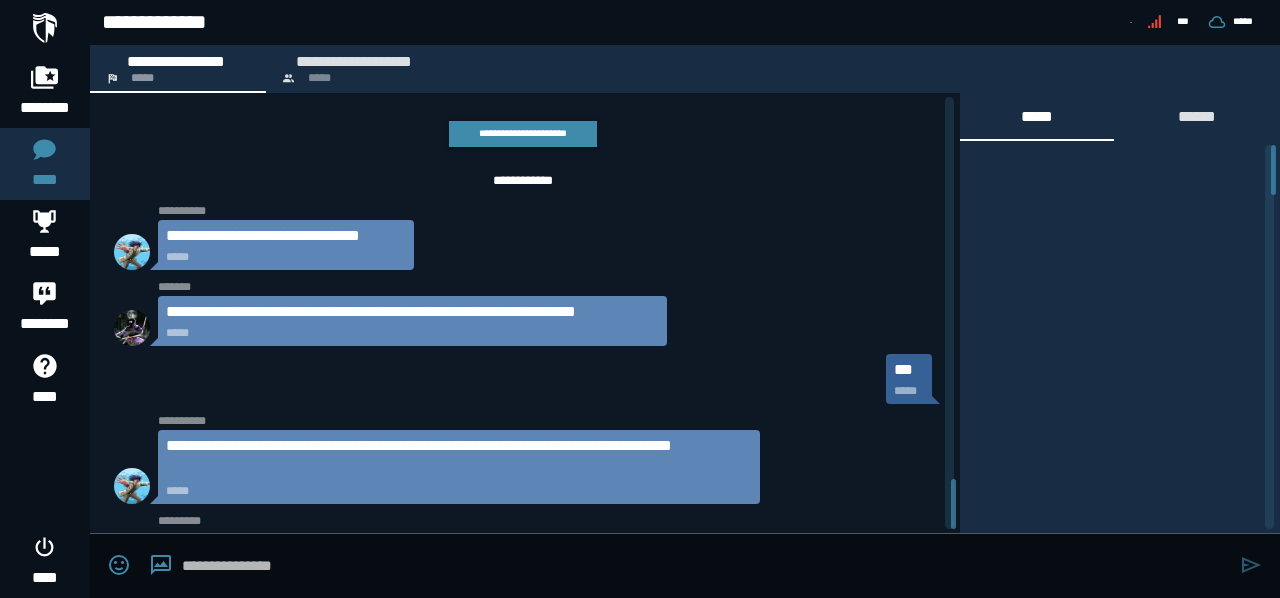 scroll, scrollTop: 0, scrollLeft: 0, axis: both 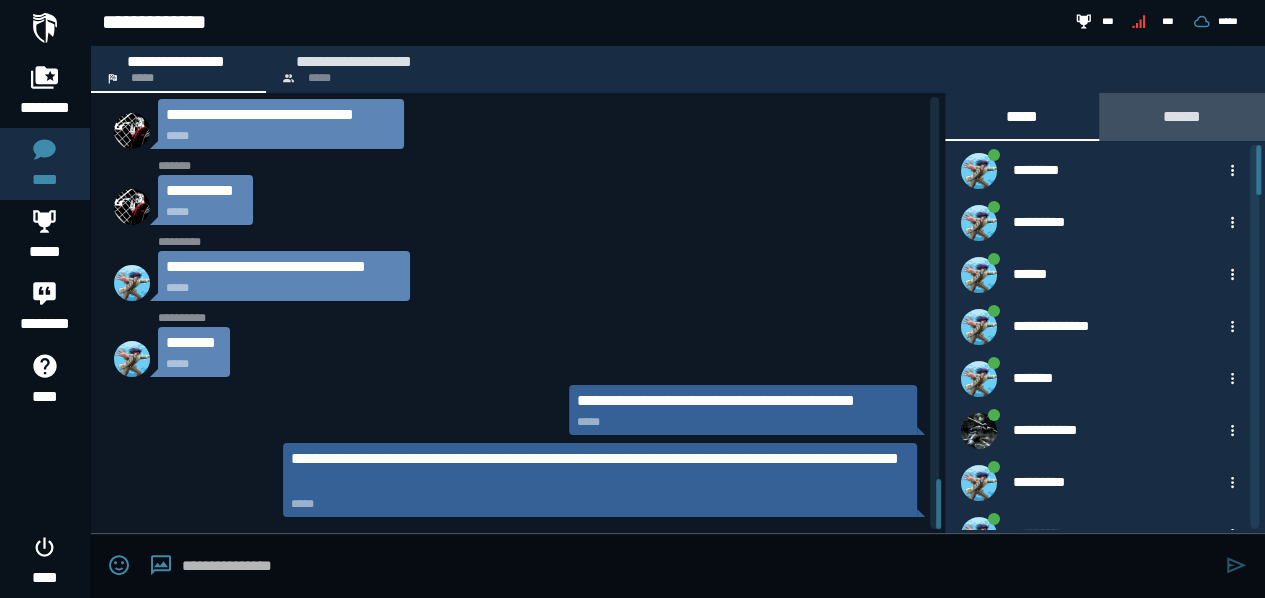click on "******" at bounding box center [1181, 116] 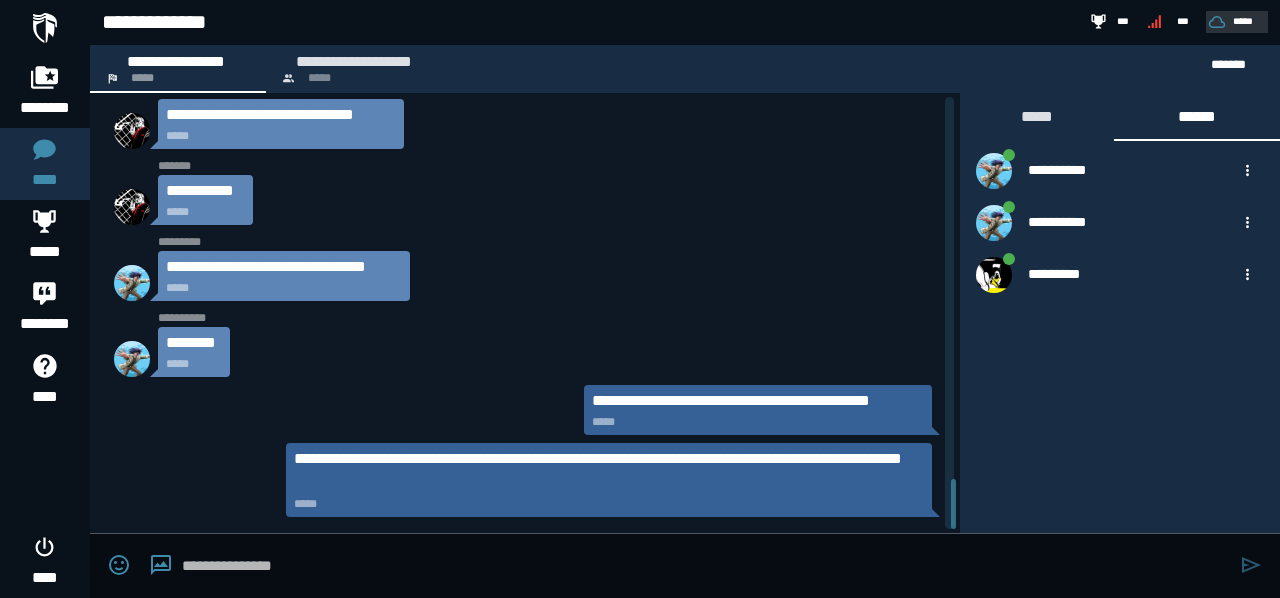 click on "*****" at bounding box center [1235, 22] 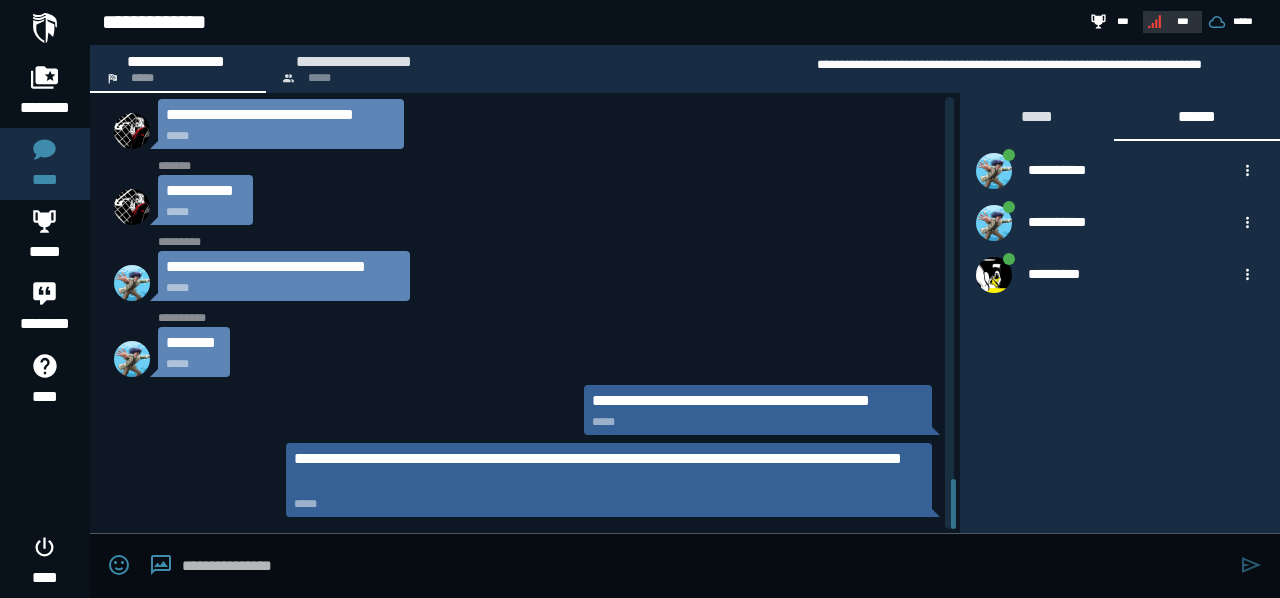 click on "***" at bounding box center [1170, 21] 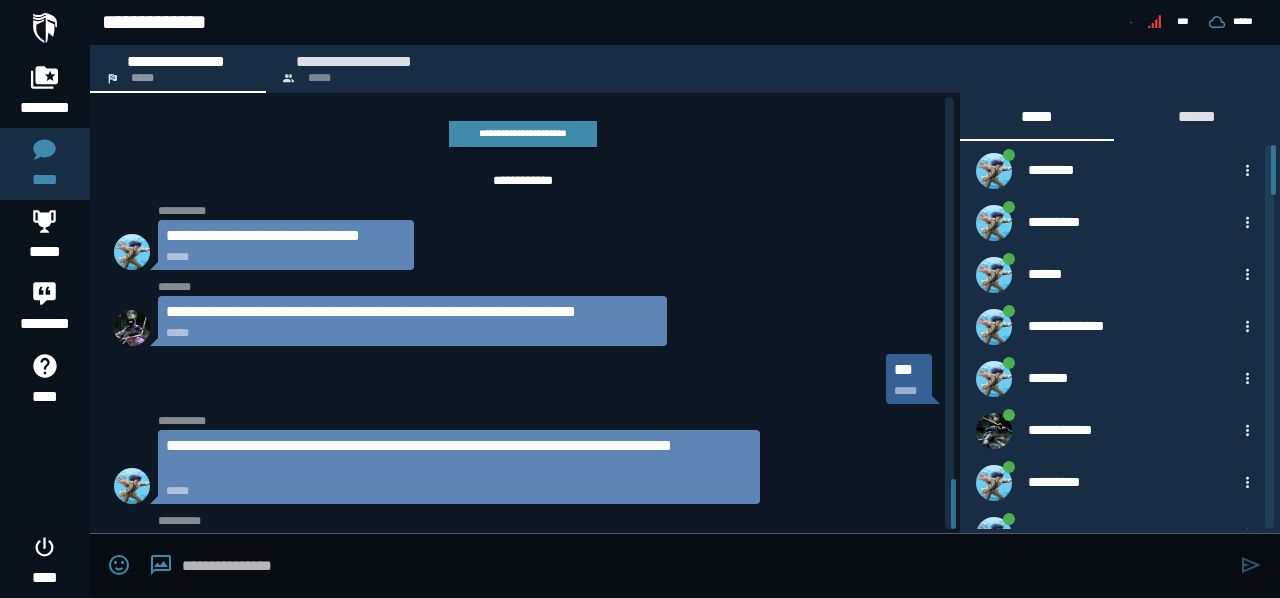scroll, scrollTop: 0, scrollLeft: 0, axis: both 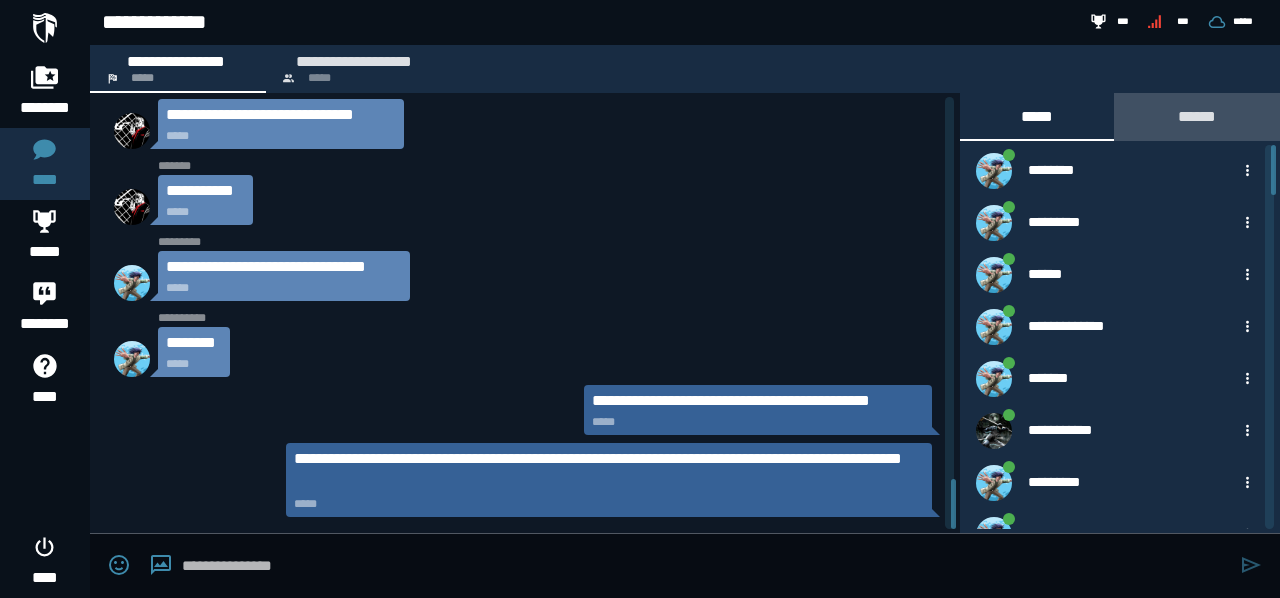 click on "******" at bounding box center [1197, 116] 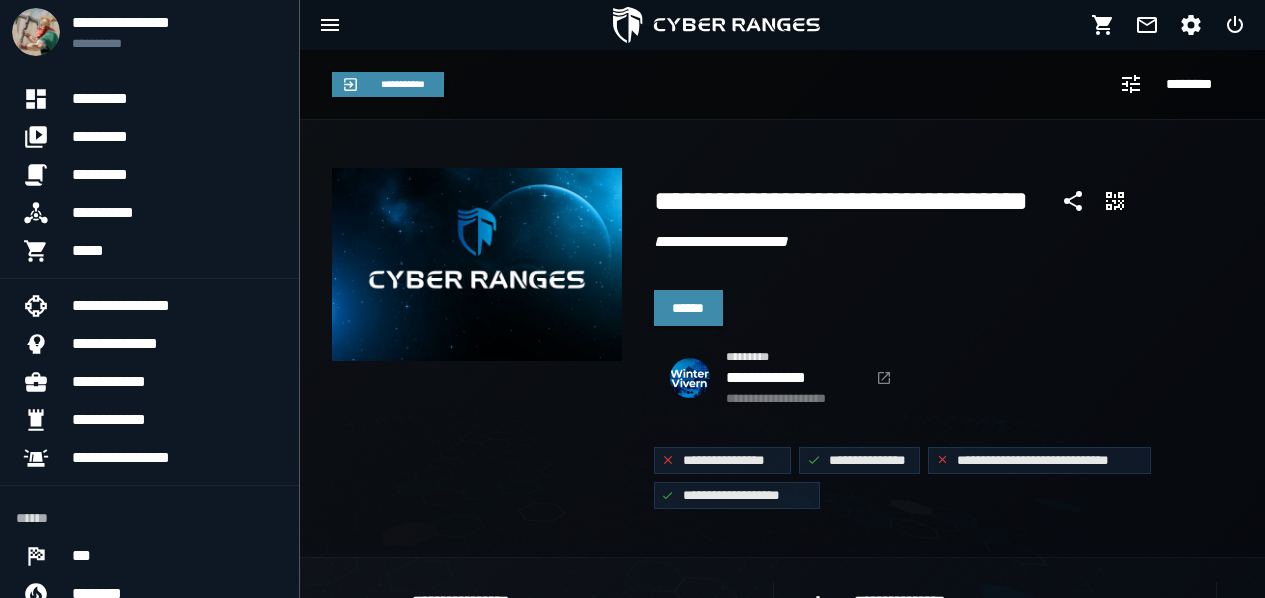 scroll, scrollTop: 0, scrollLeft: 0, axis: both 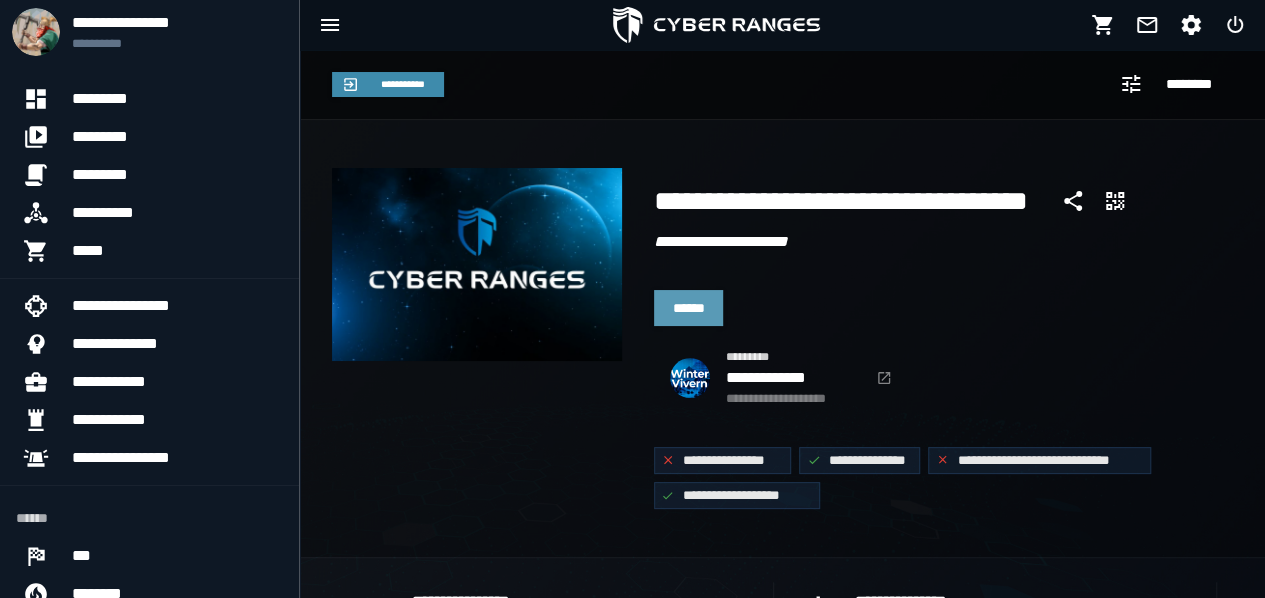 click on "******" at bounding box center (689, 308) 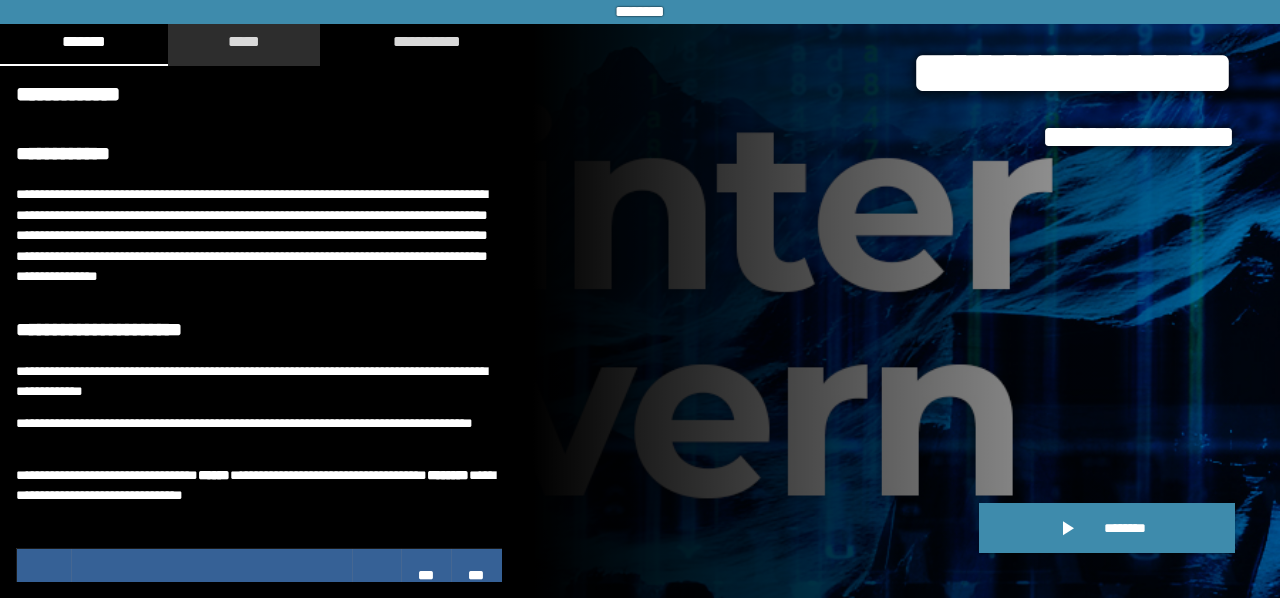 click on "*****" at bounding box center (244, 41) 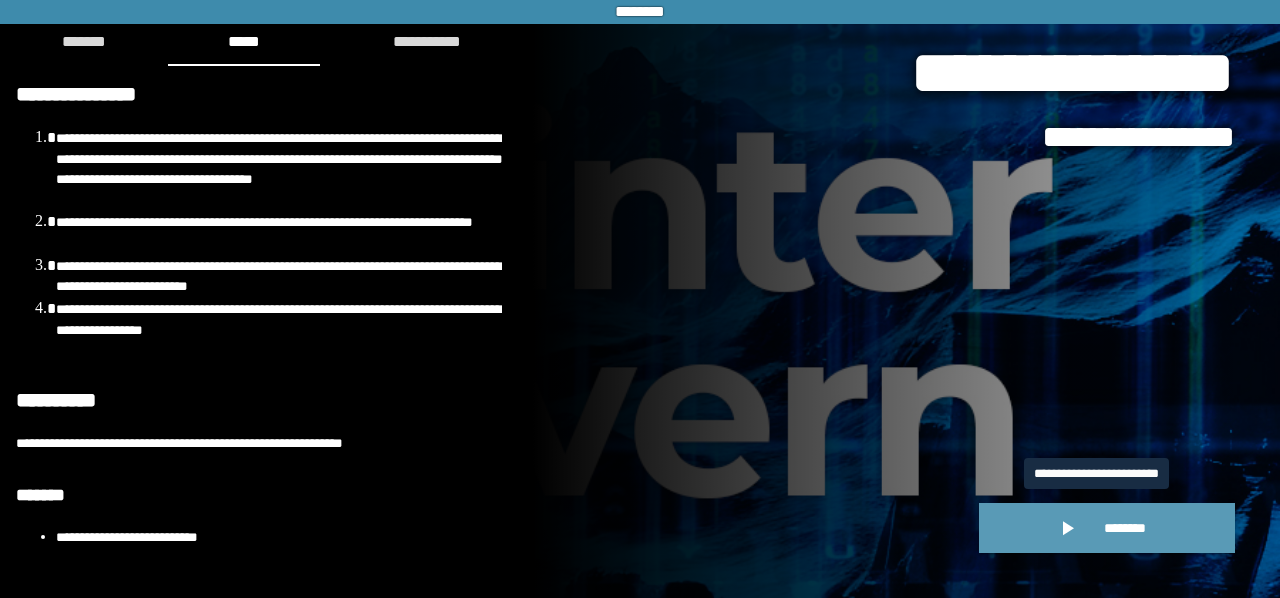 click 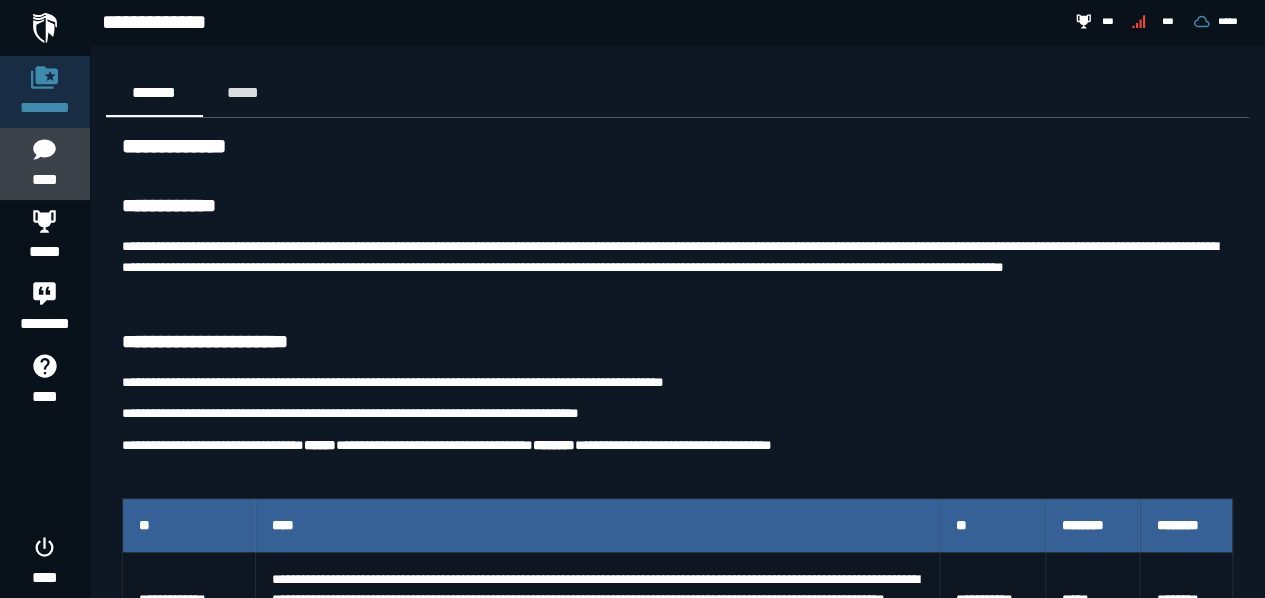 click on "****" at bounding box center (44, 180) 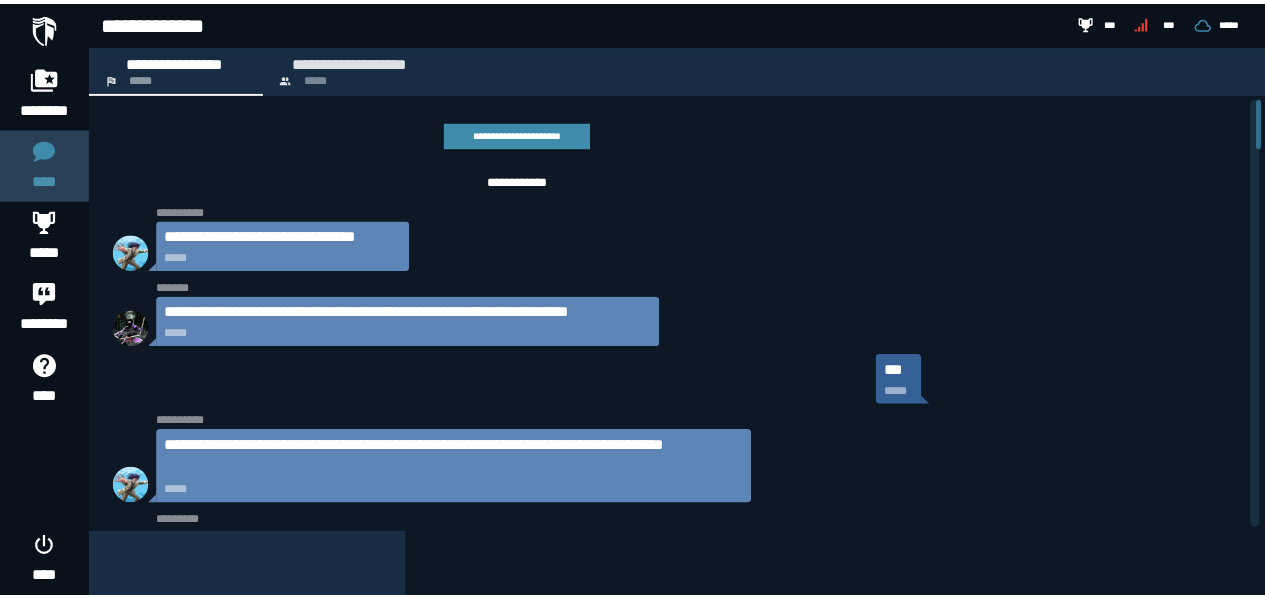 scroll, scrollTop: 3603, scrollLeft: 0, axis: vertical 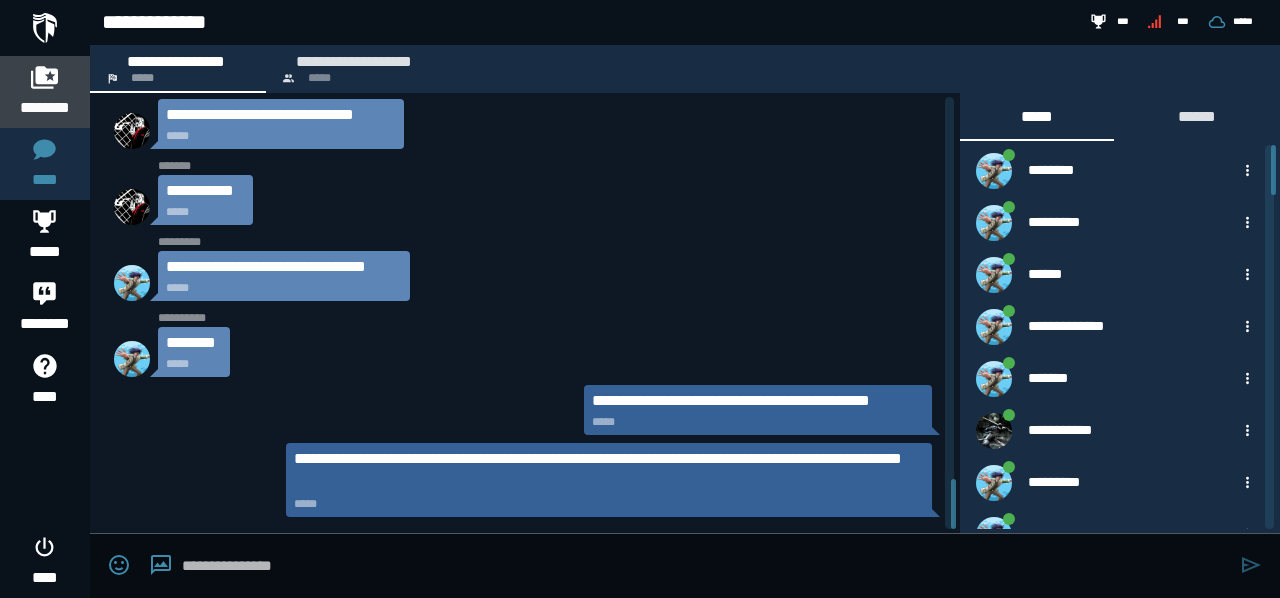 click at bounding box center [45, 77] 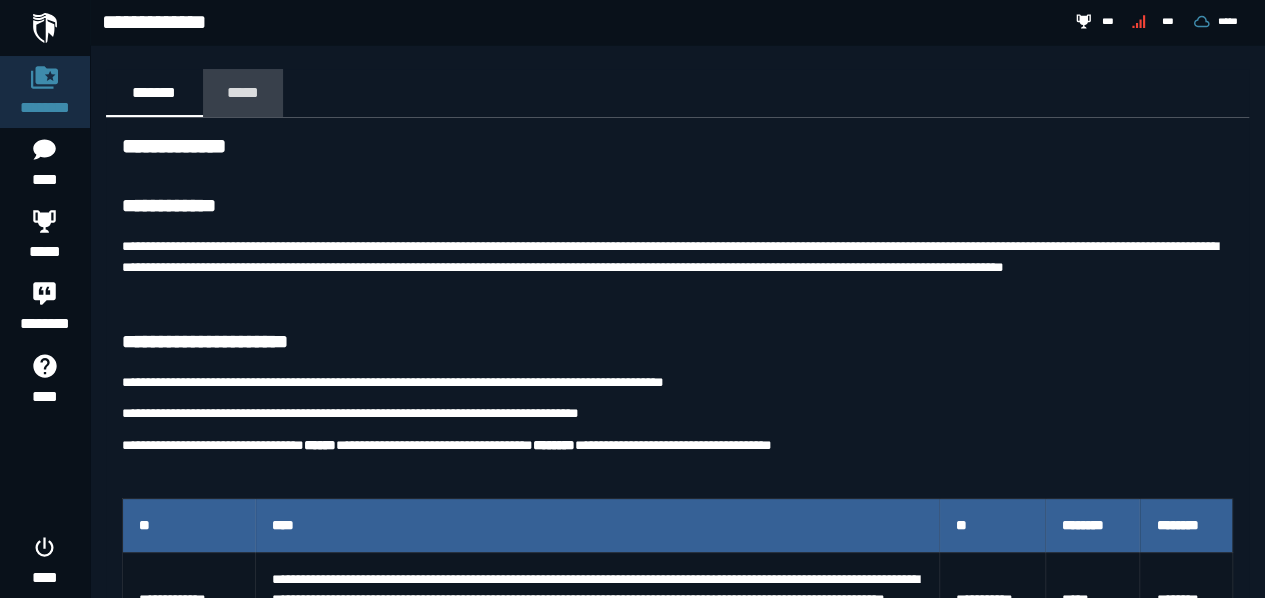 click on "*****" at bounding box center [243, 92] 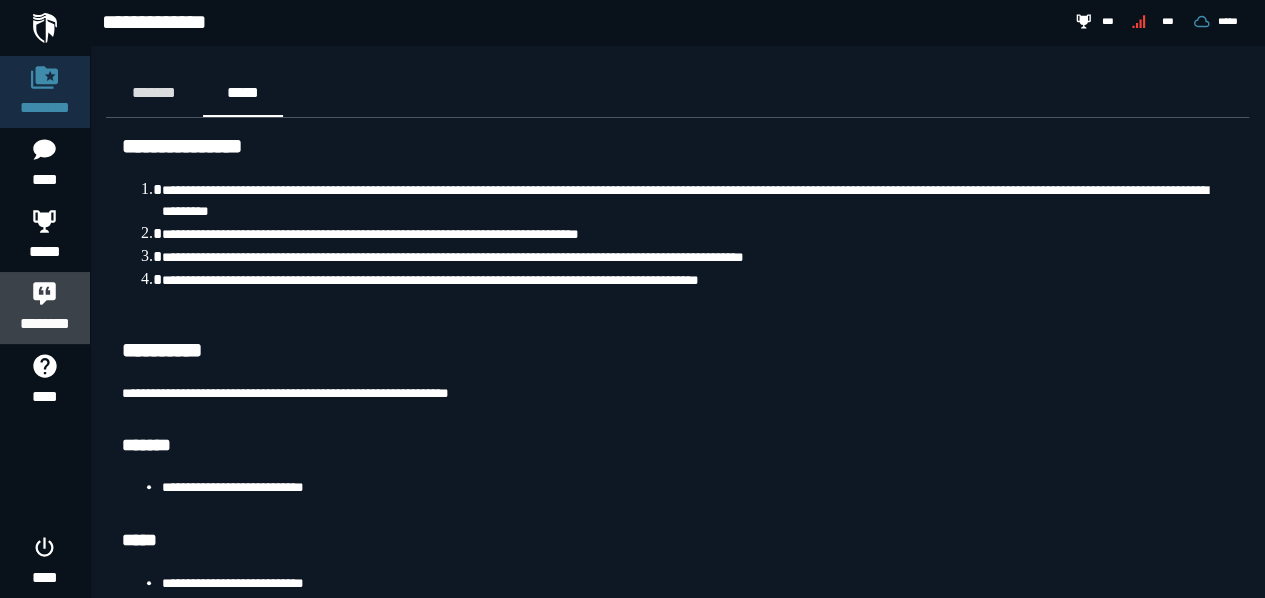click at bounding box center [45, 293] 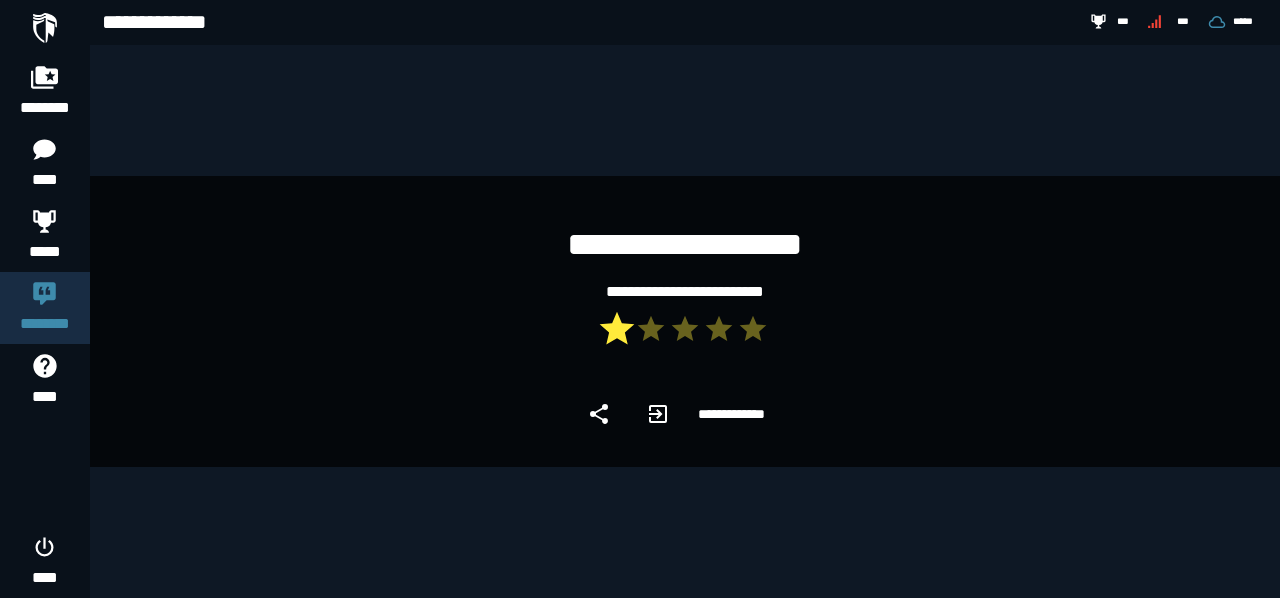click 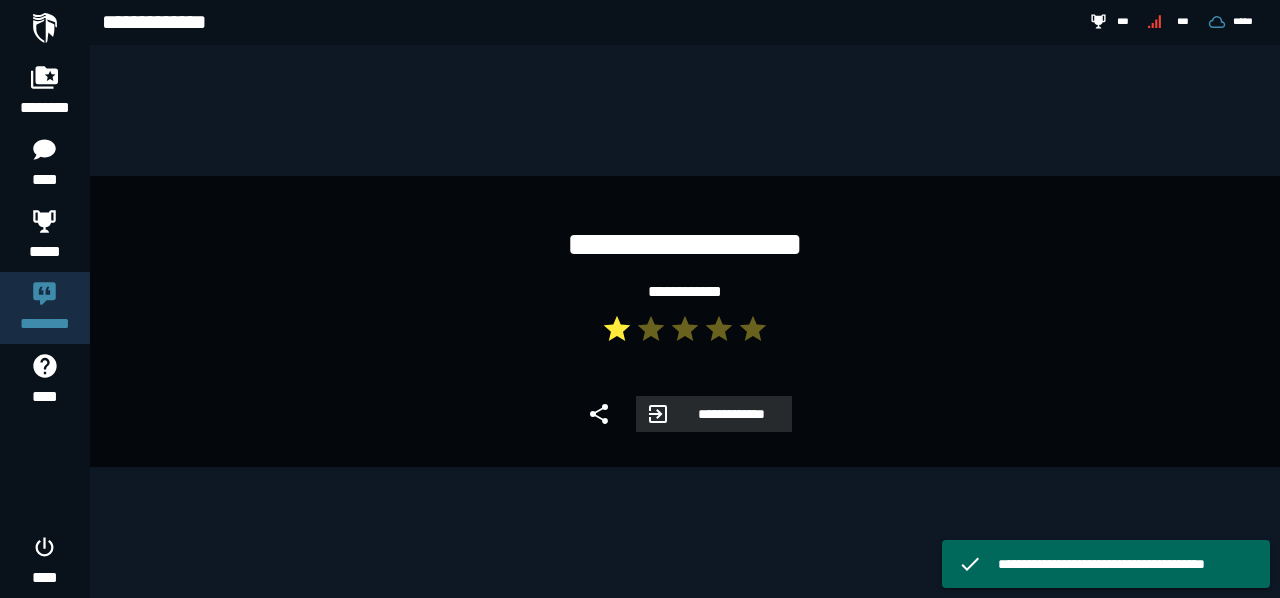 click on "**********" at bounding box center [731, 414] 